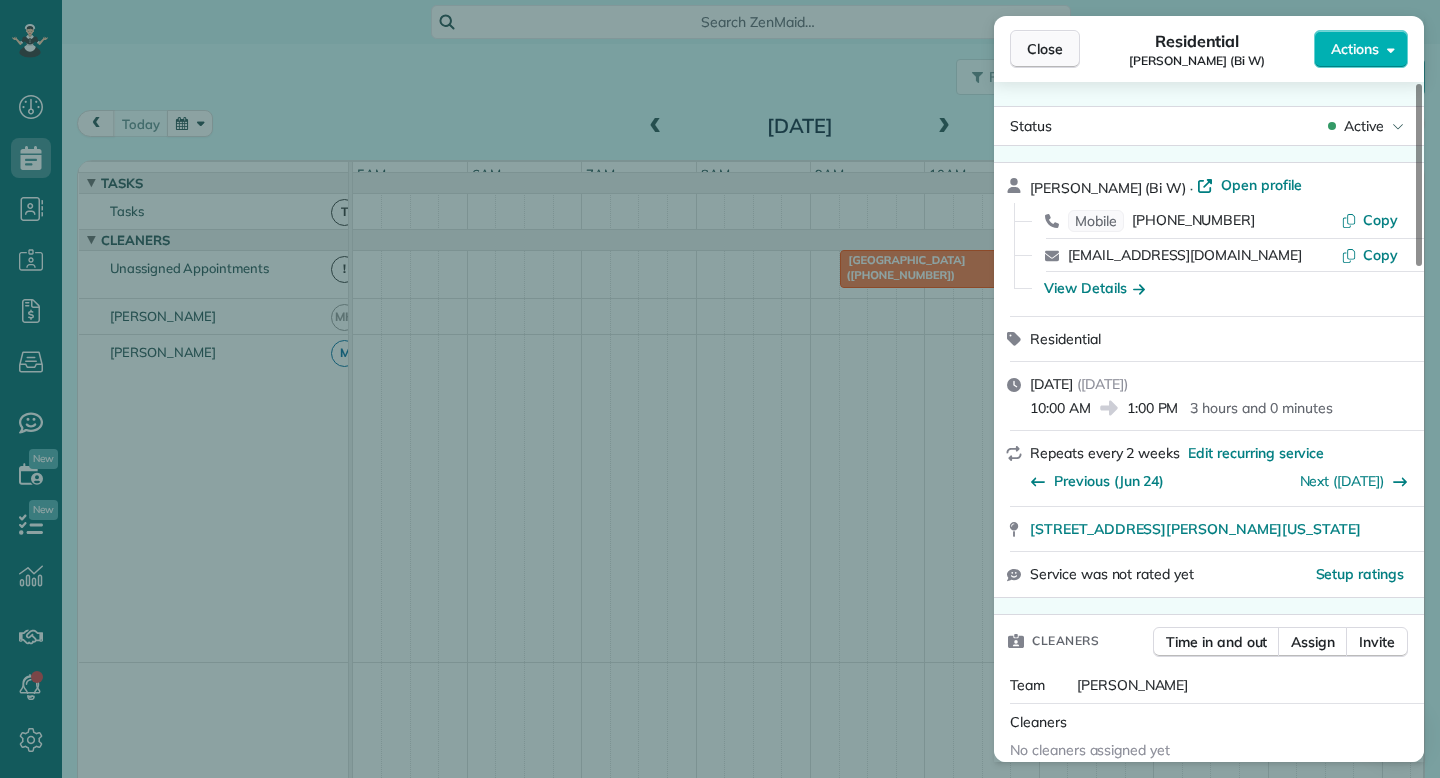 scroll, scrollTop: 0, scrollLeft: 0, axis: both 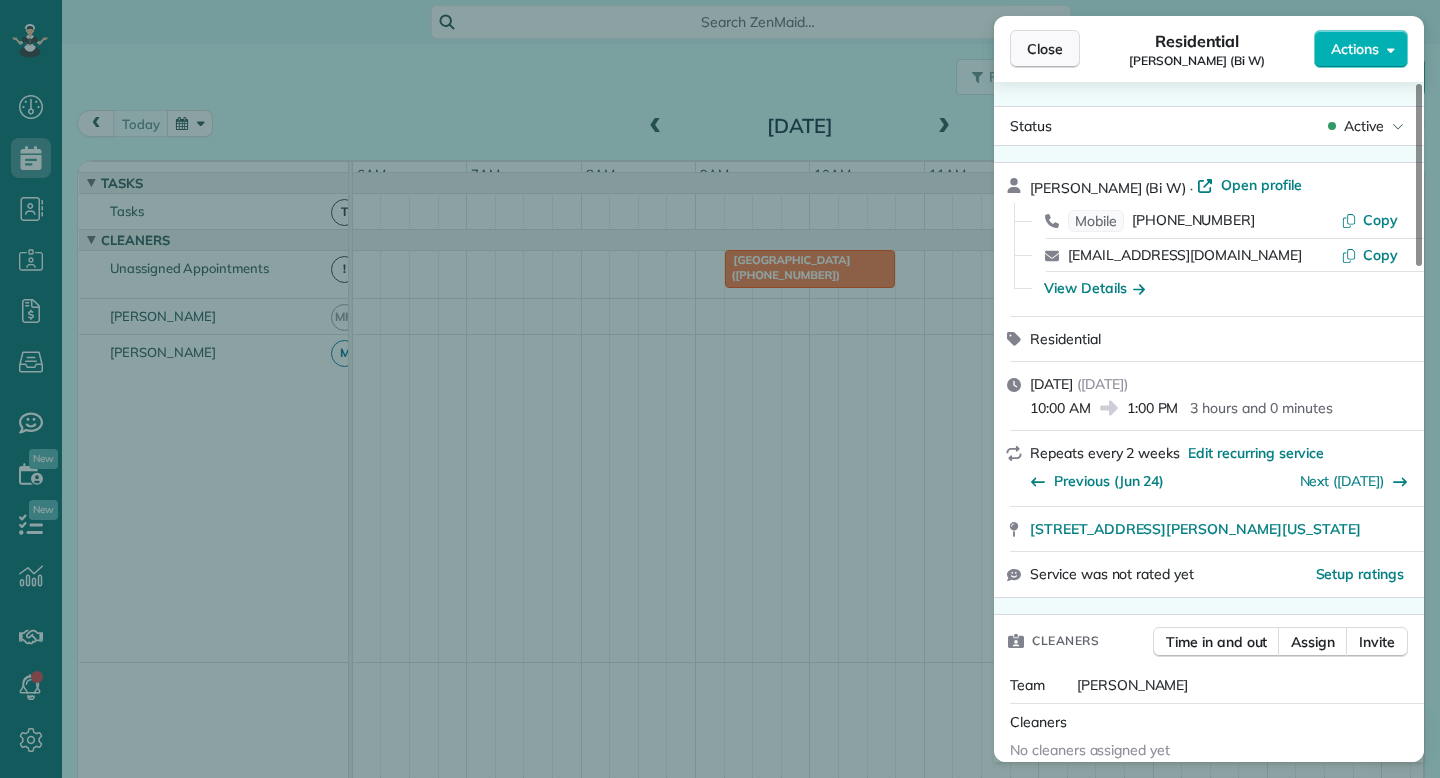 click on "Close" at bounding box center (1045, 49) 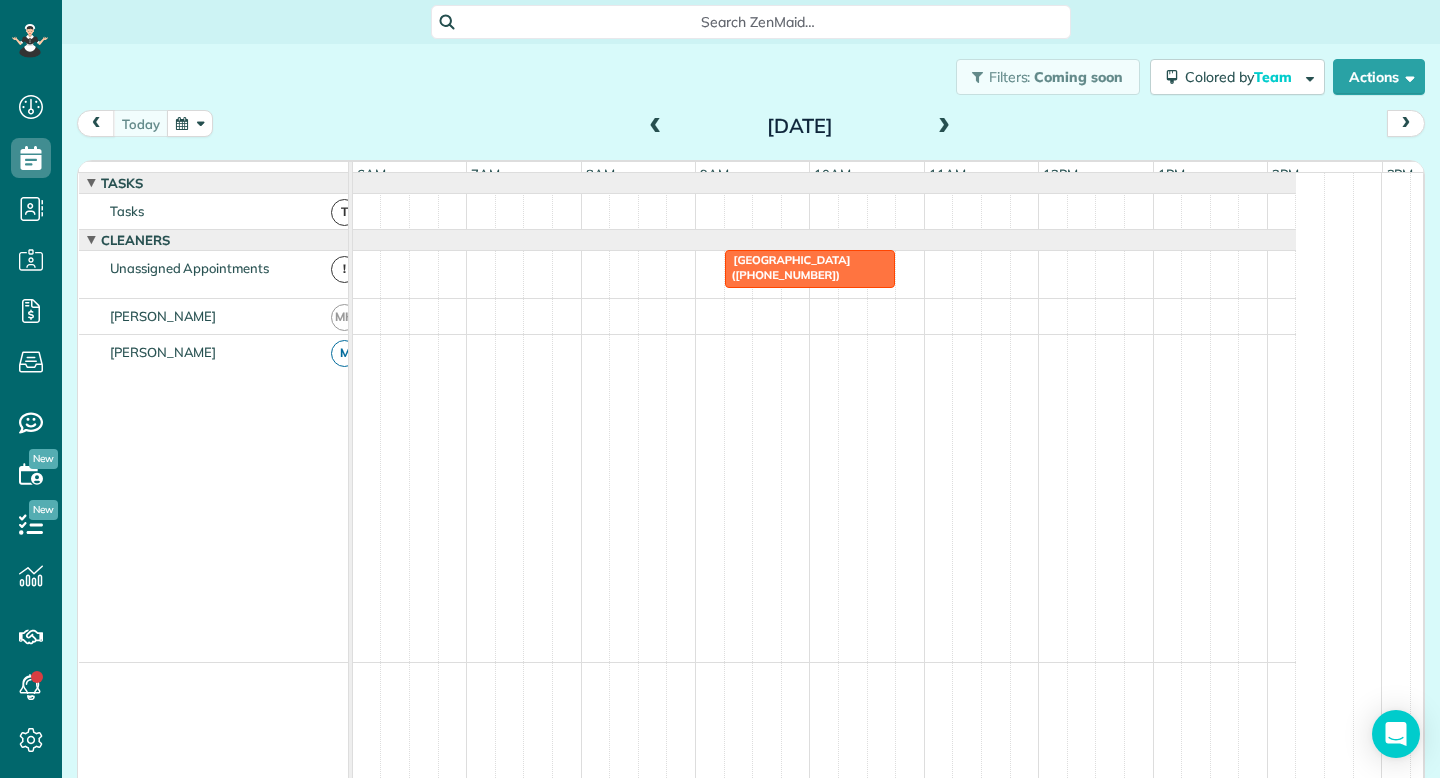 click at bounding box center [944, 127] 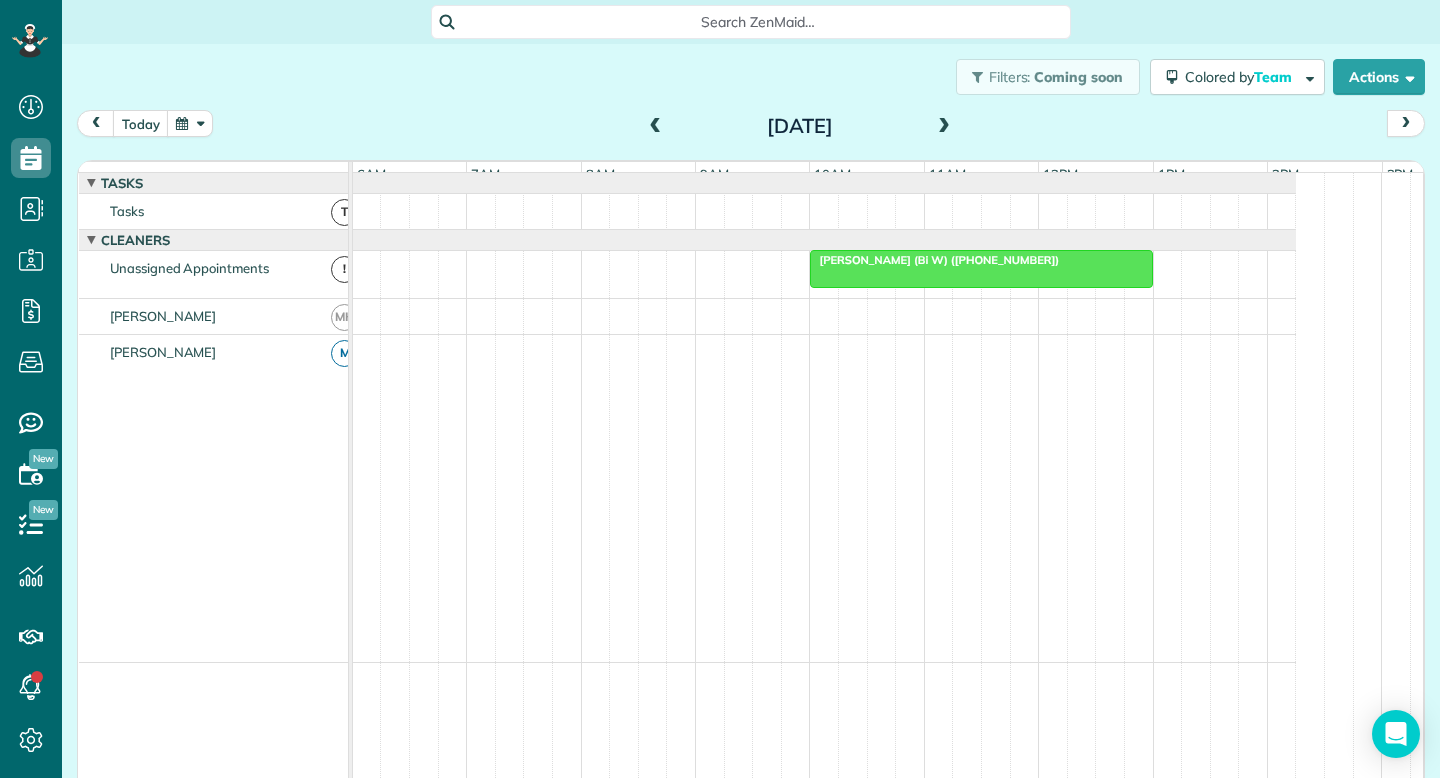 click at bounding box center [944, 127] 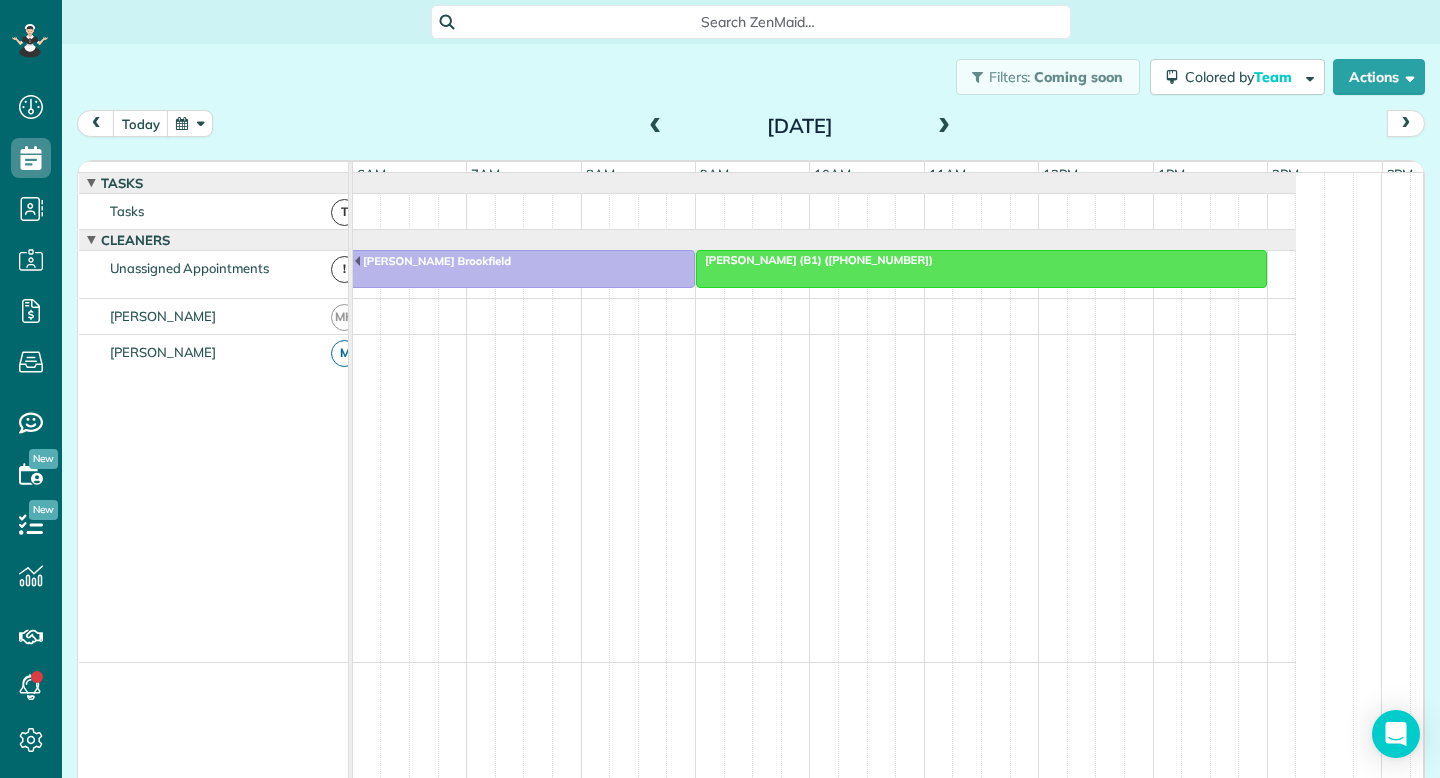click at bounding box center (981, 269) 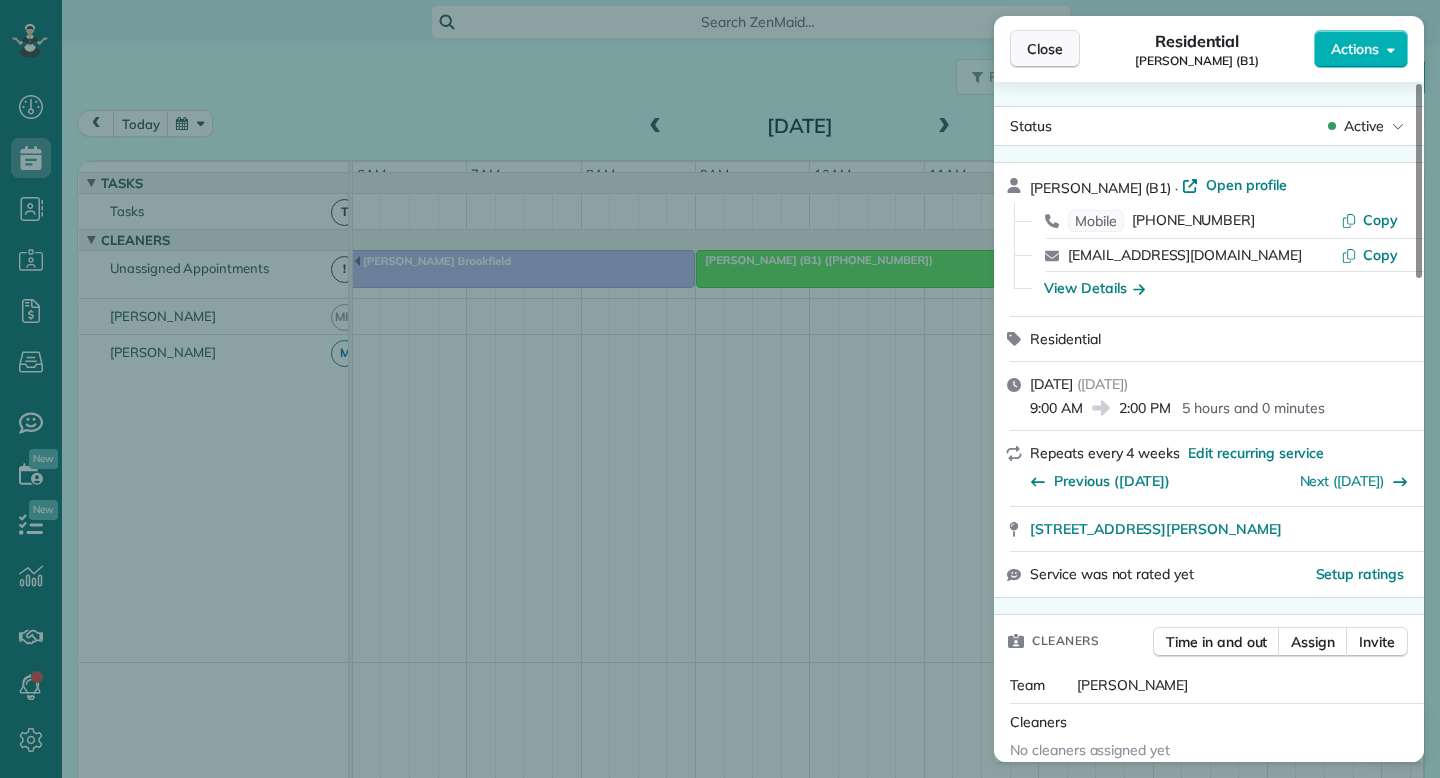 click on "Close" at bounding box center (1045, 49) 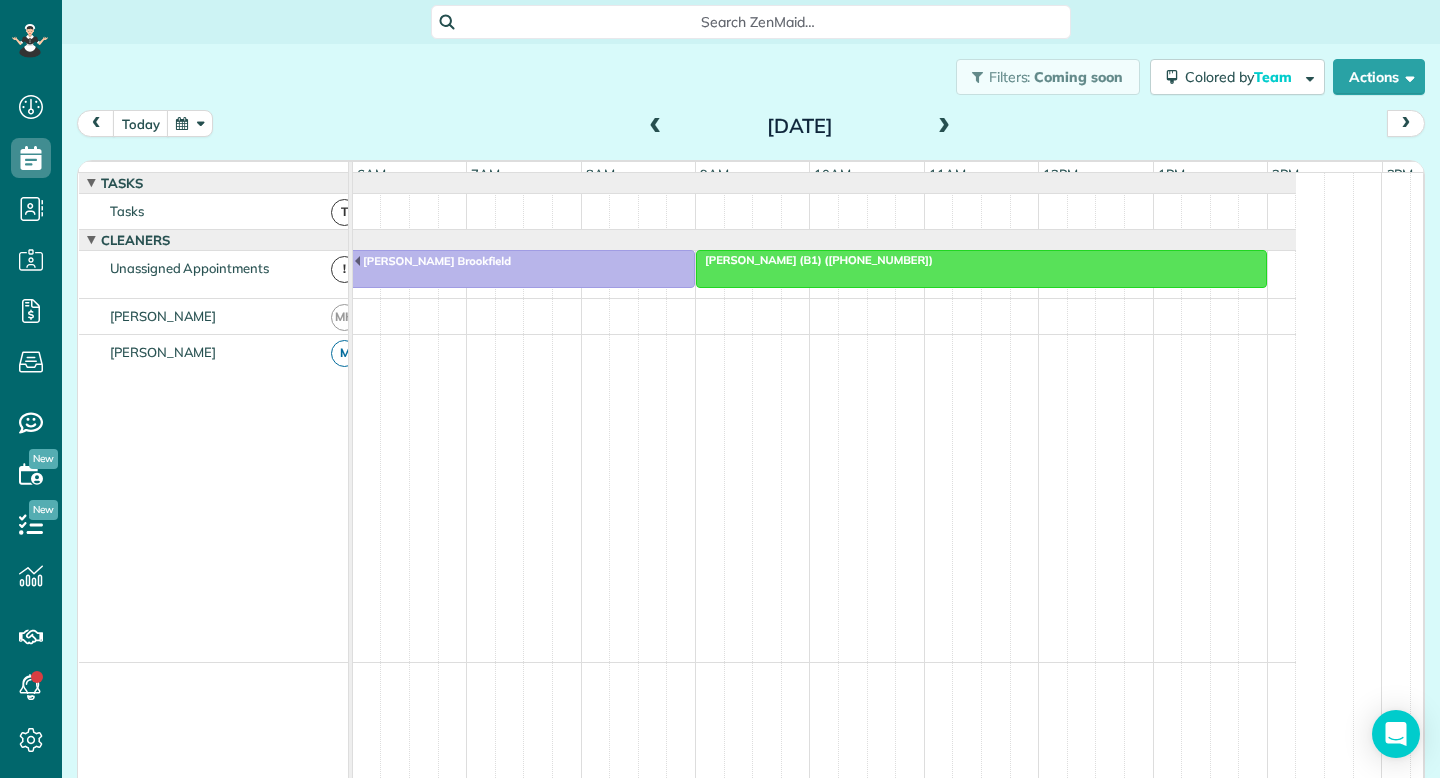 click at bounding box center [981, 269] 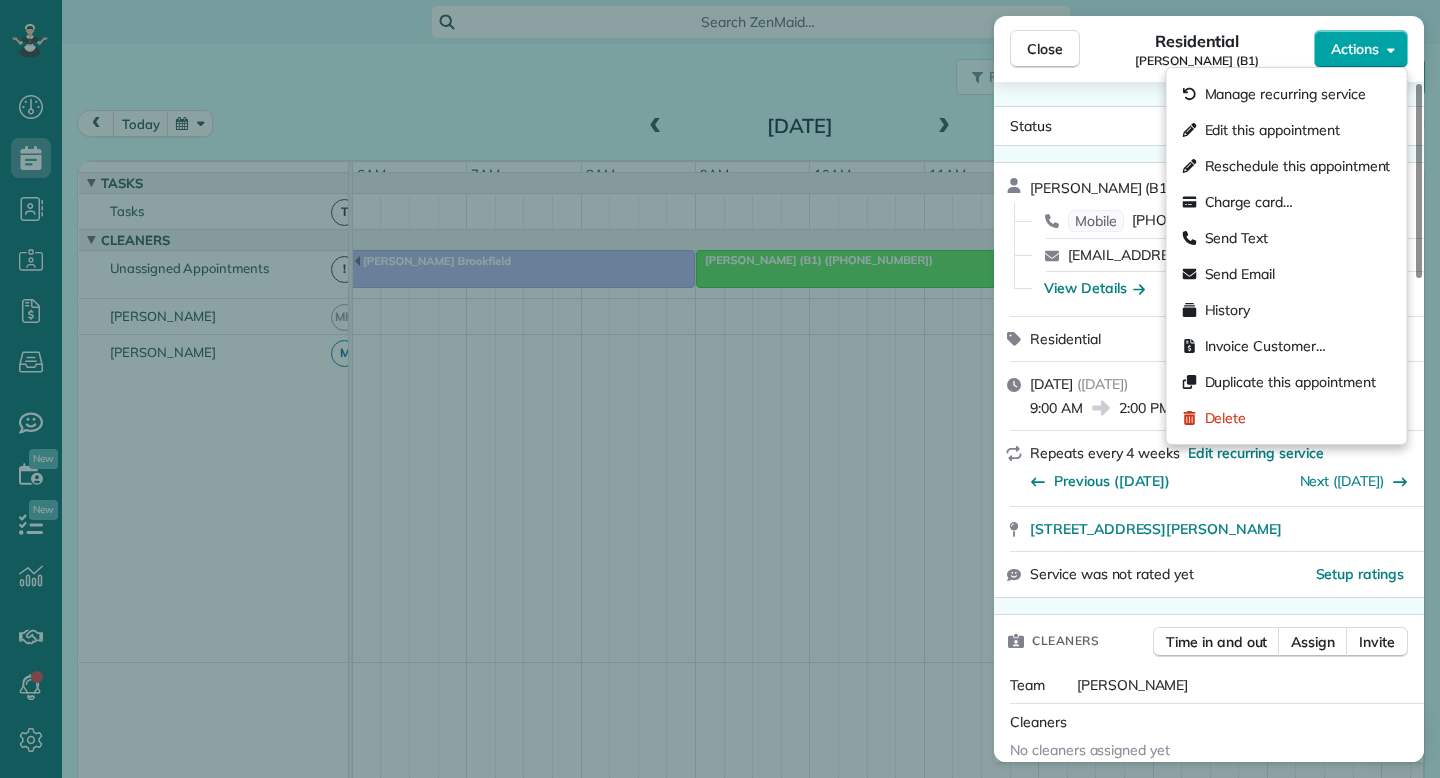 click 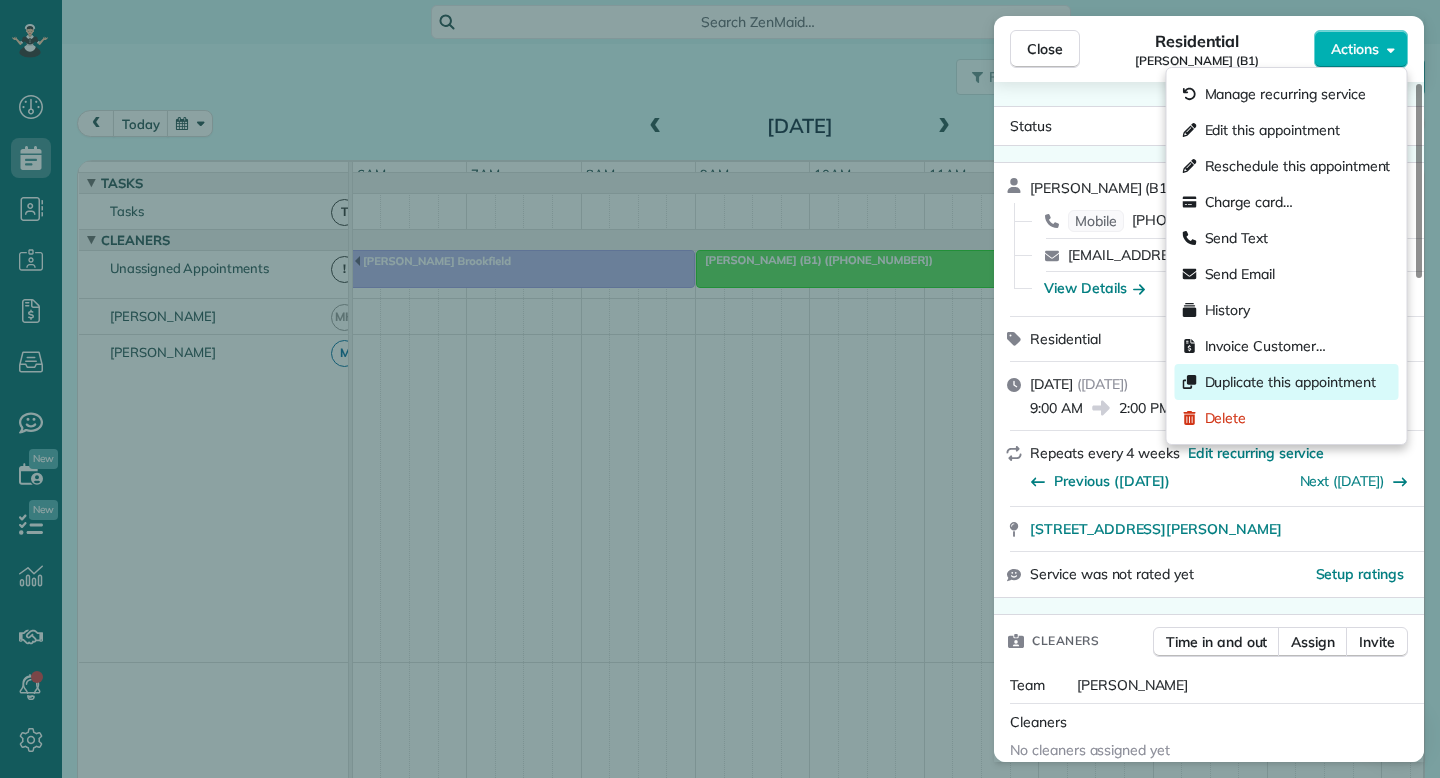 click on "Duplicate this appointment" at bounding box center [1290, 382] 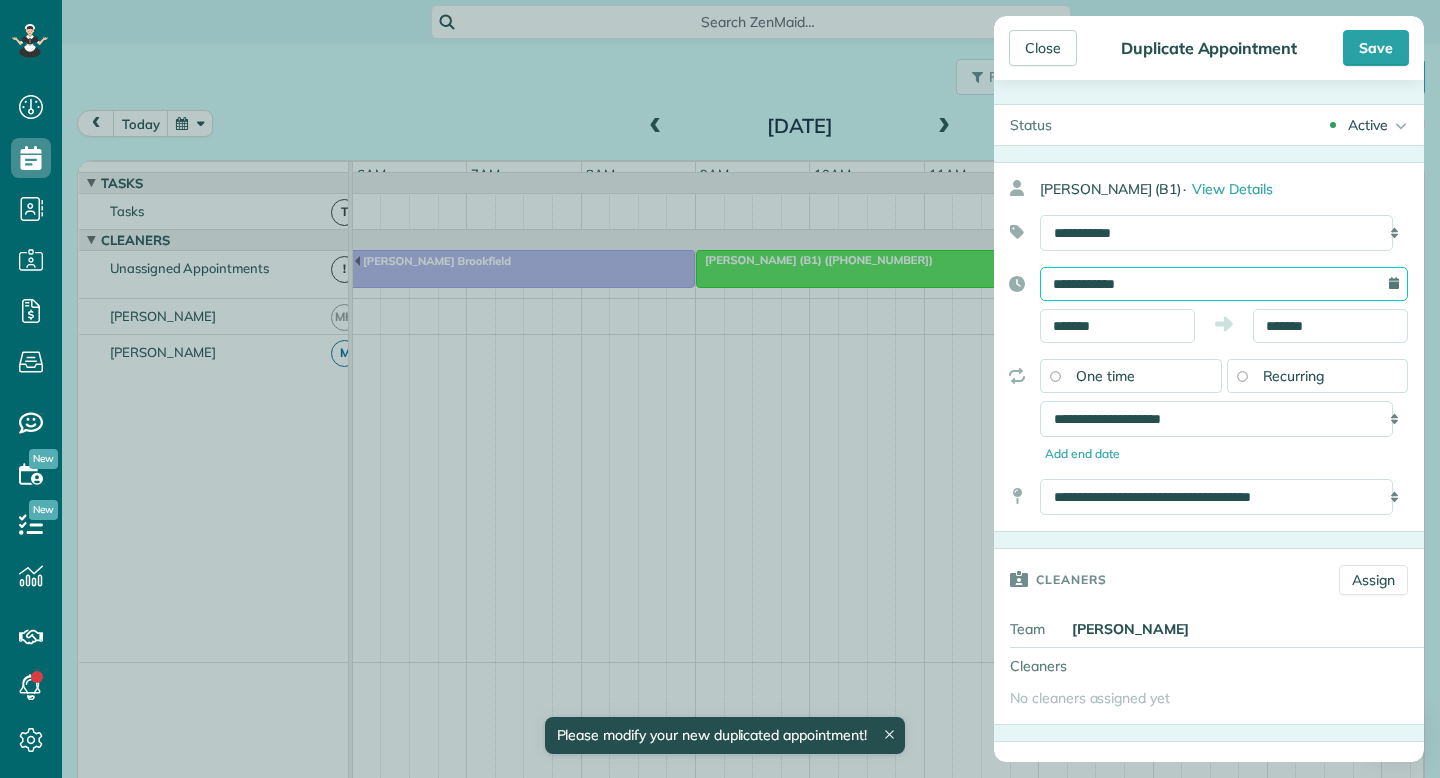 click on "**********" at bounding box center (1224, 284) 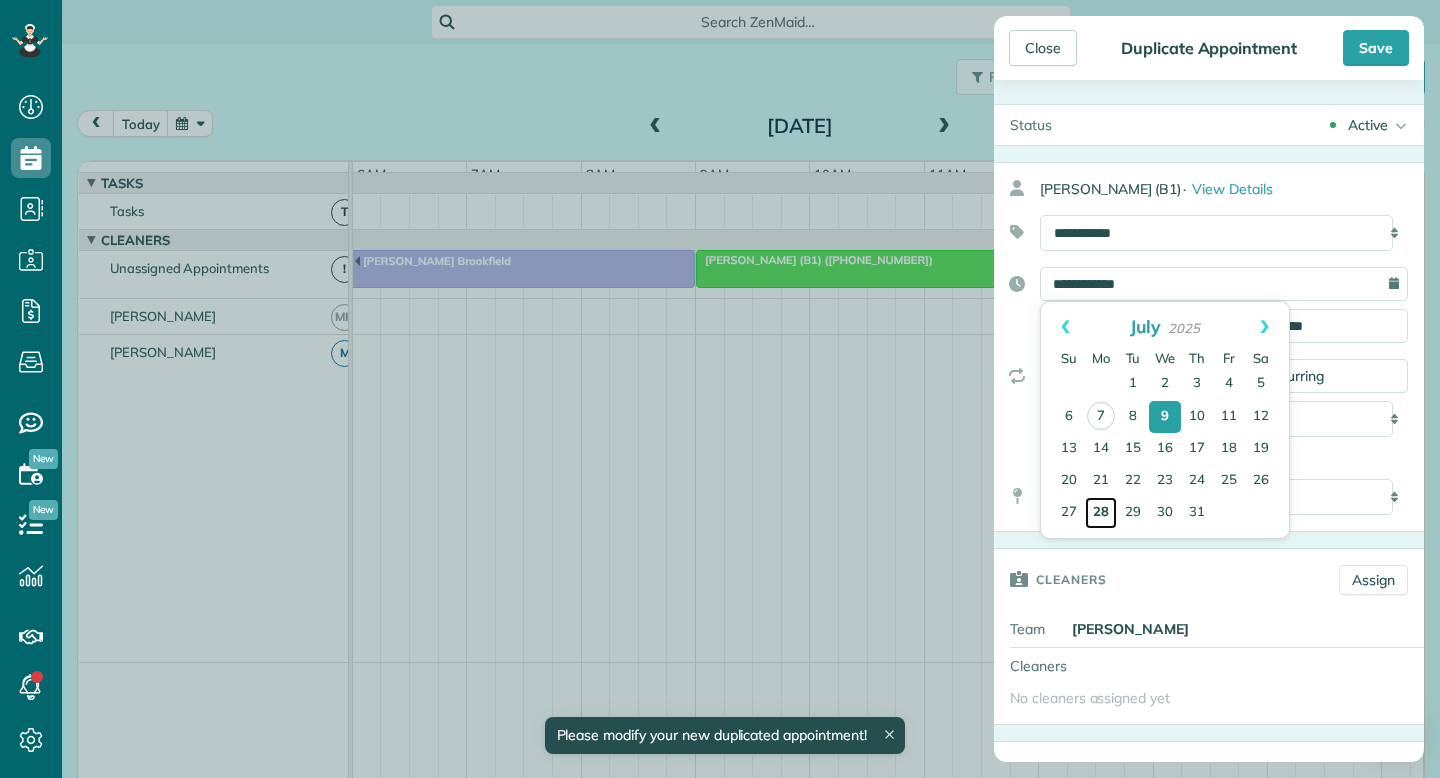 click on "28" at bounding box center (1101, 513) 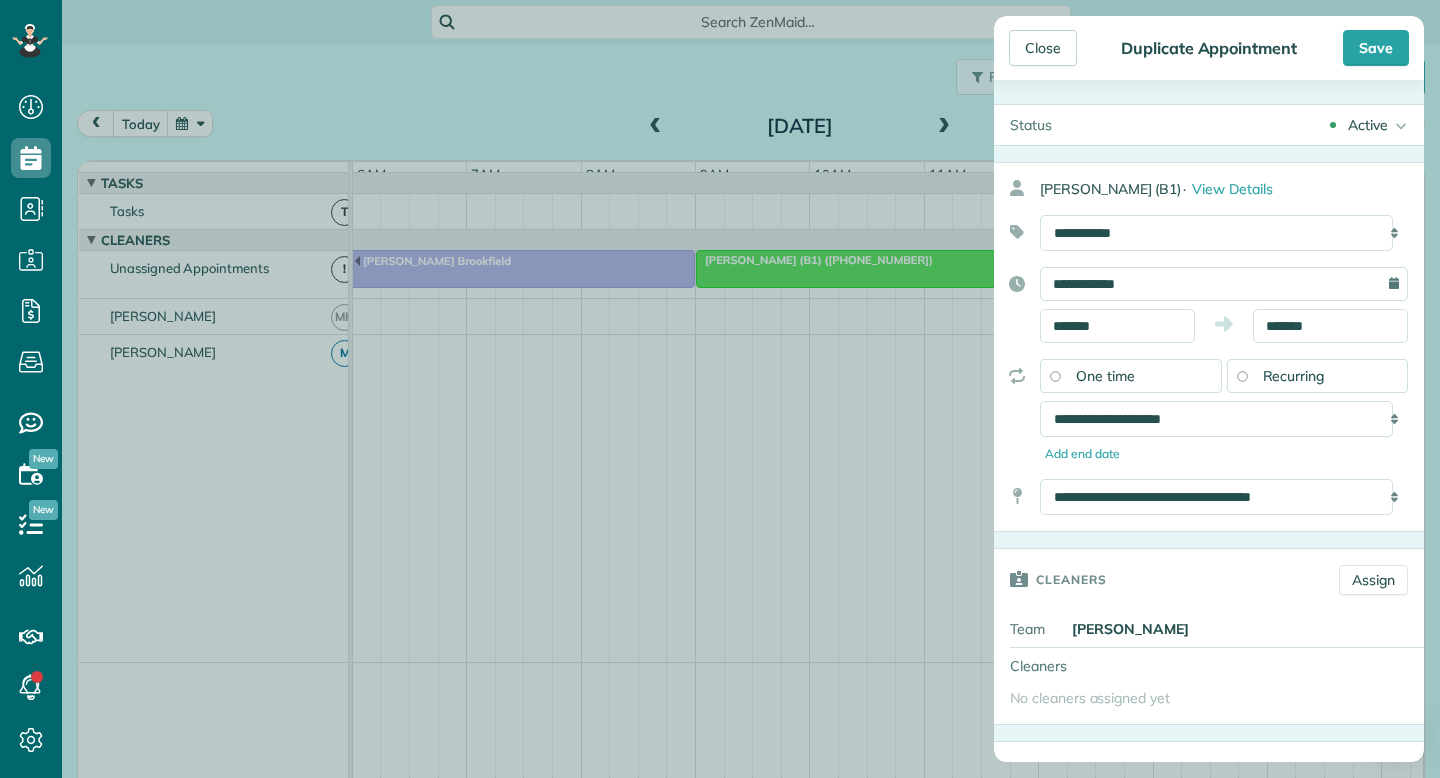 click on "One time" at bounding box center [1105, 376] 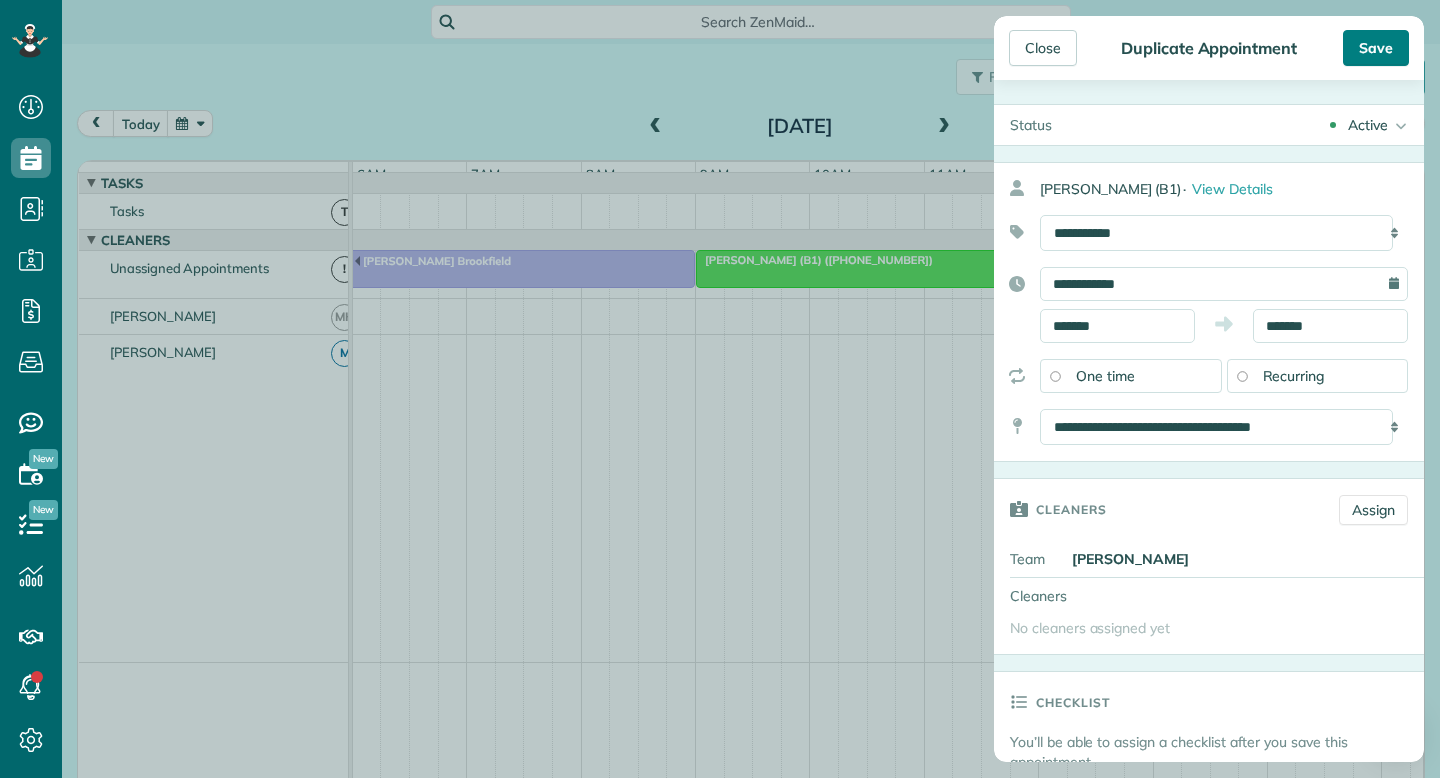 click on "Save" at bounding box center (1376, 48) 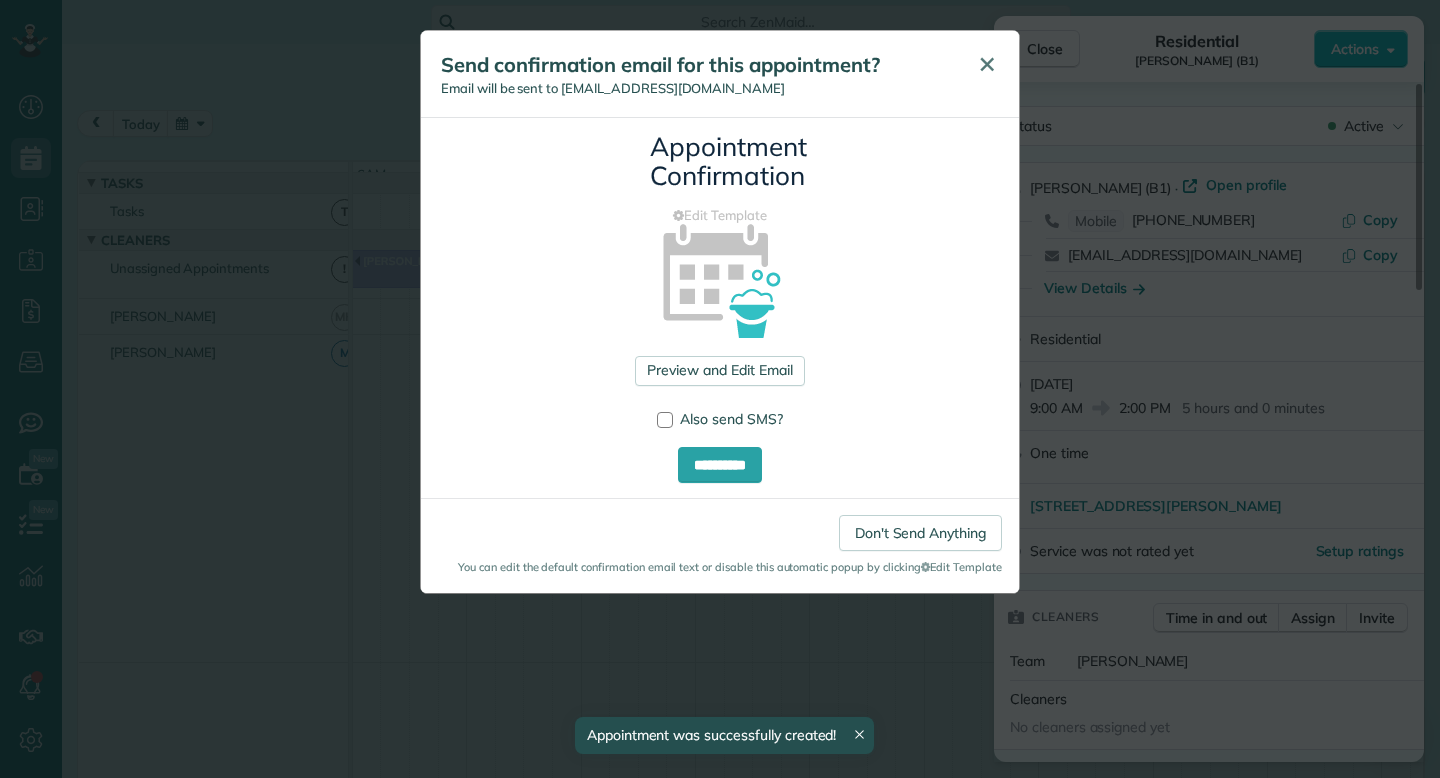 click on "✕" at bounding box center (987, 65) 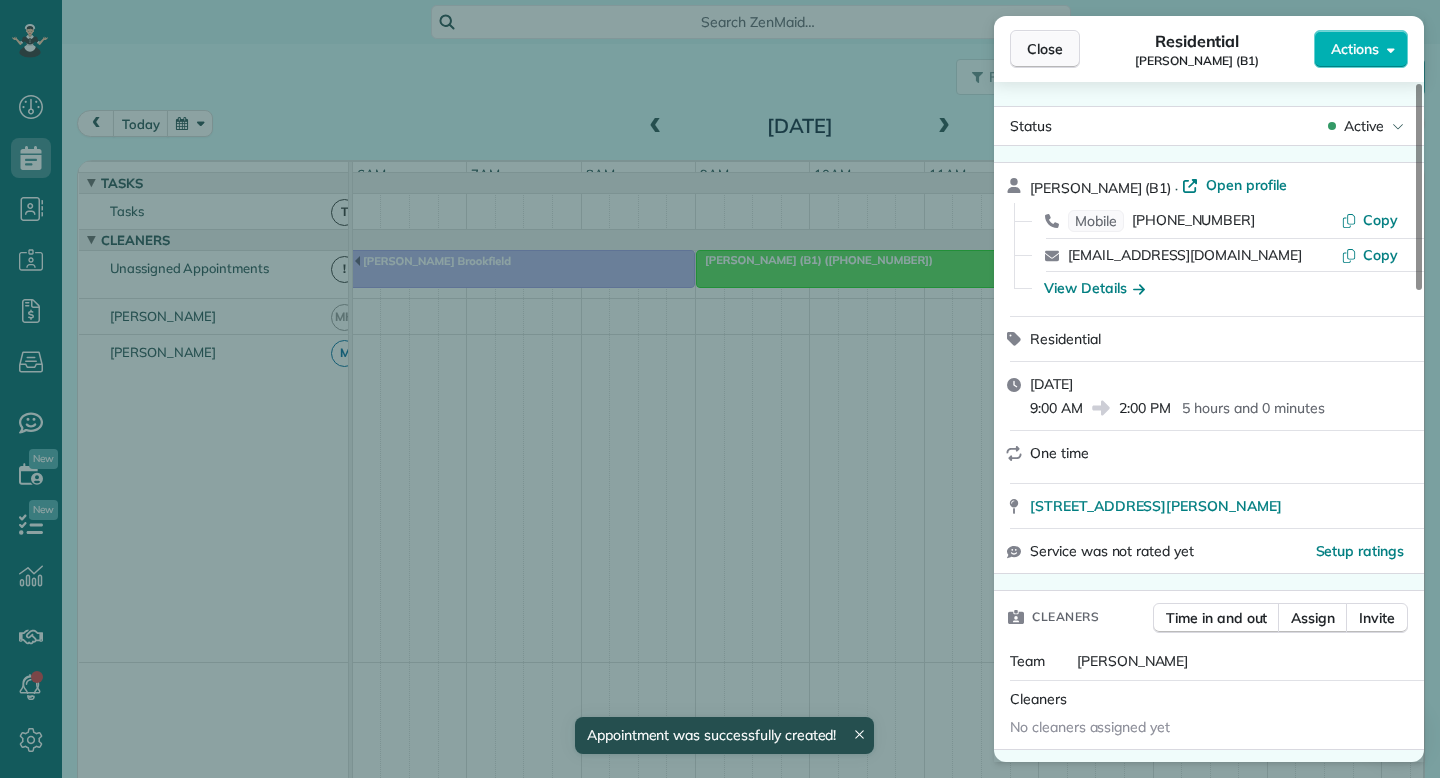 click on "Close" at bounding box center [1045, 49] 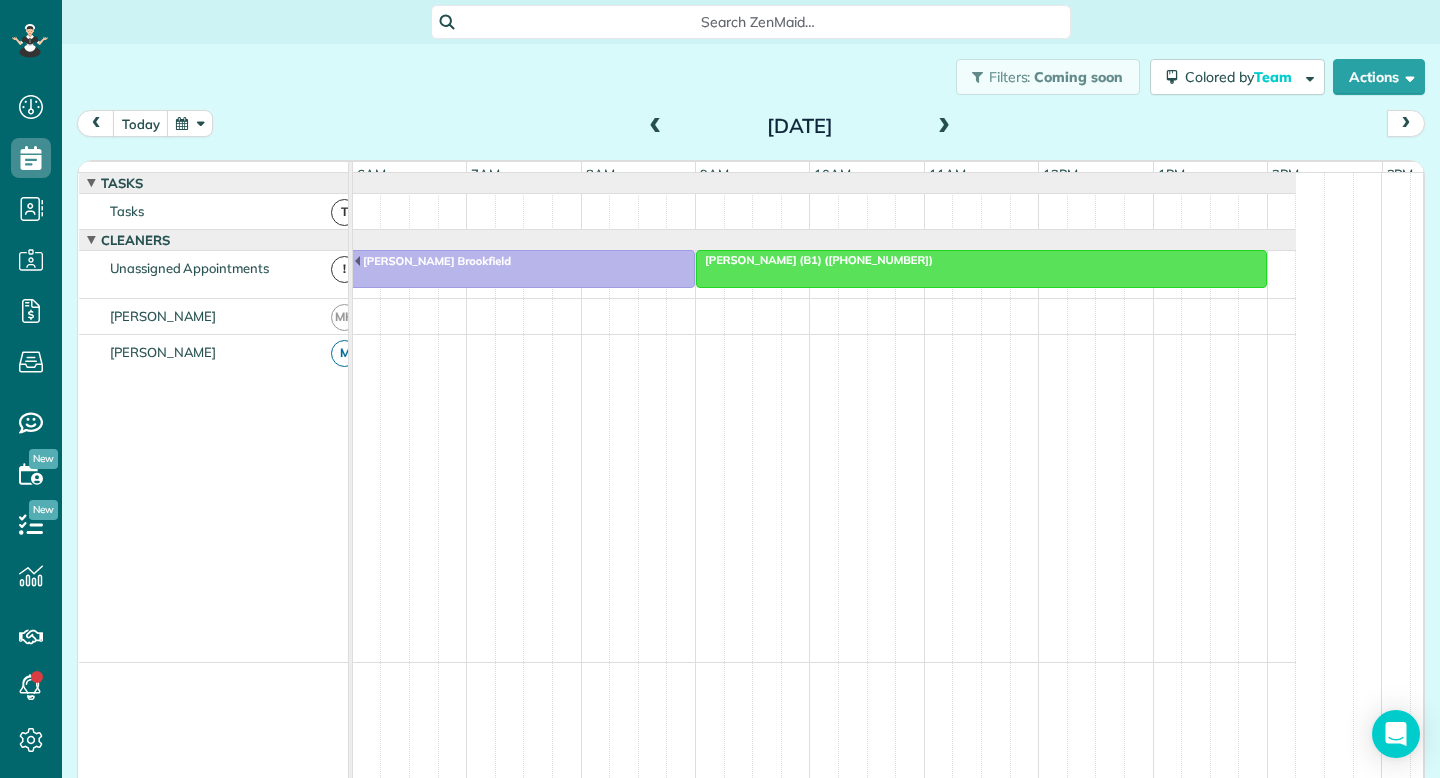 click at bounding box center [190, 123] 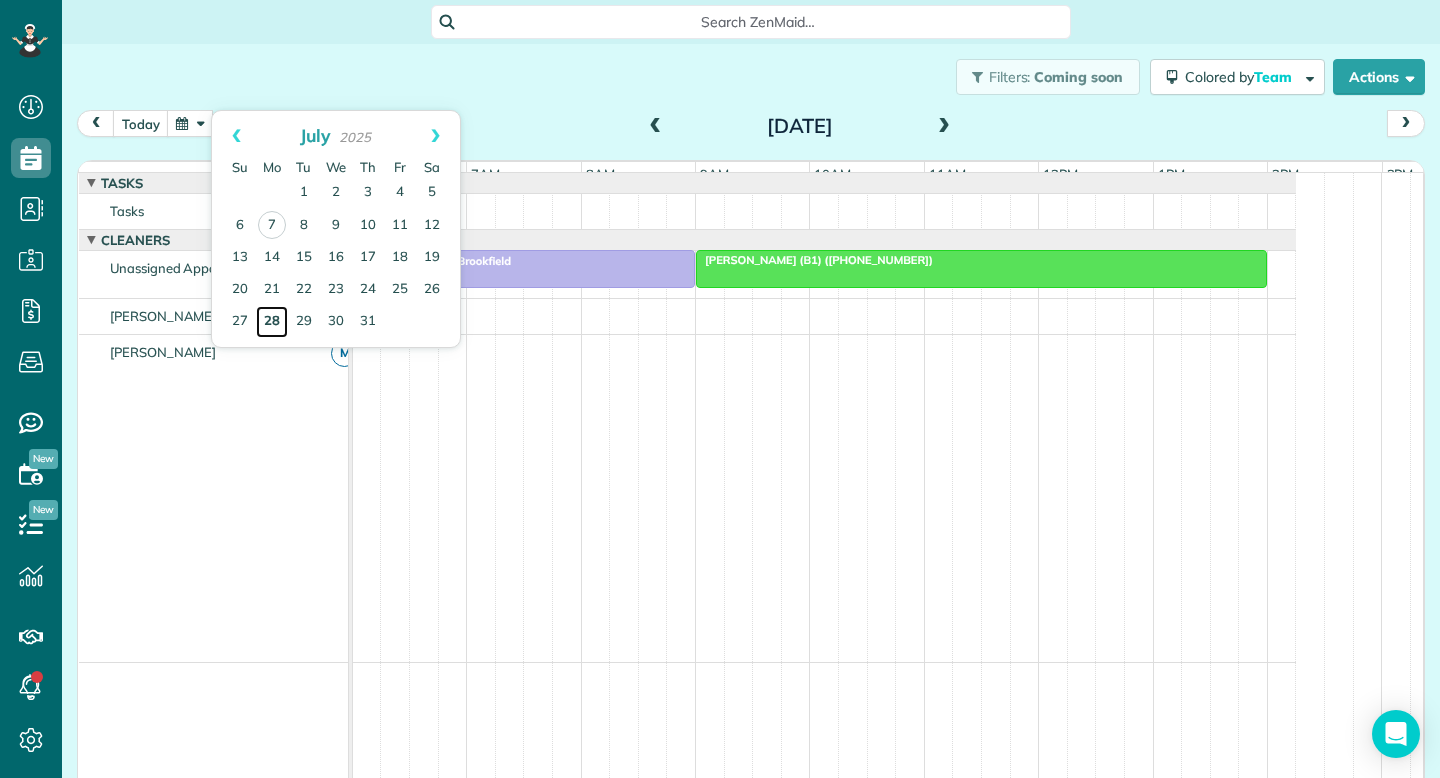 click on "28" at bounding box center [272, 322] 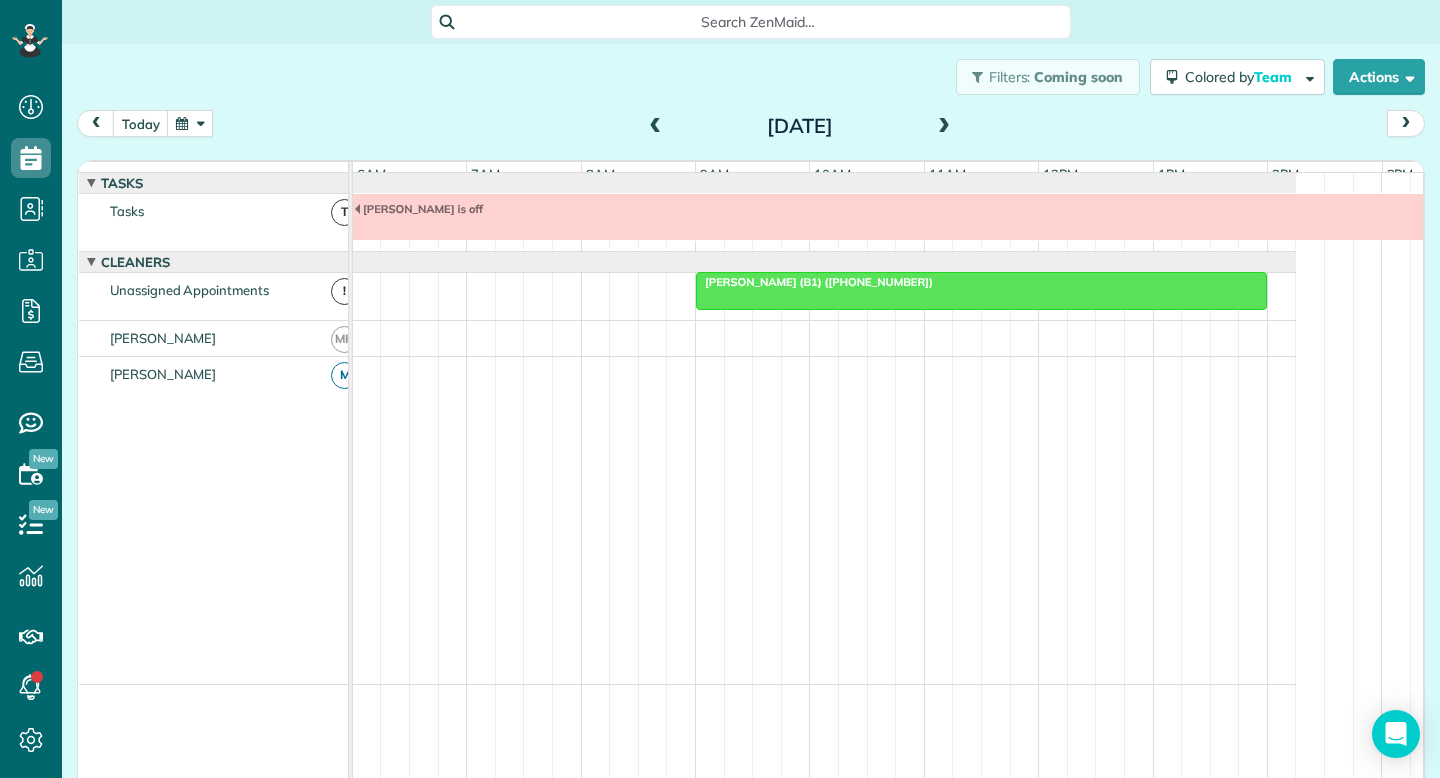 scroll, scrollTop: 15, scrollLeft: 0, axis: vertical 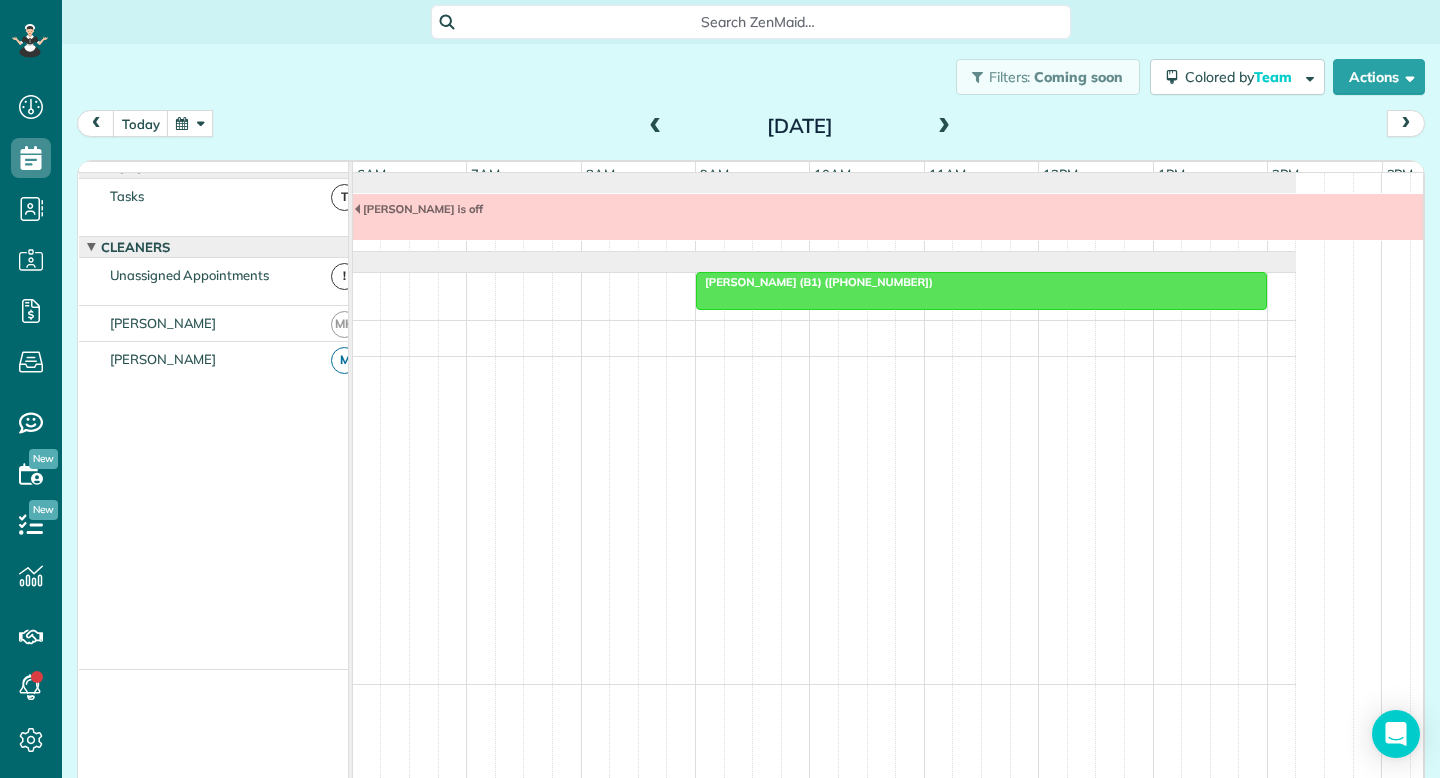 click at bounding box center (190, 123) 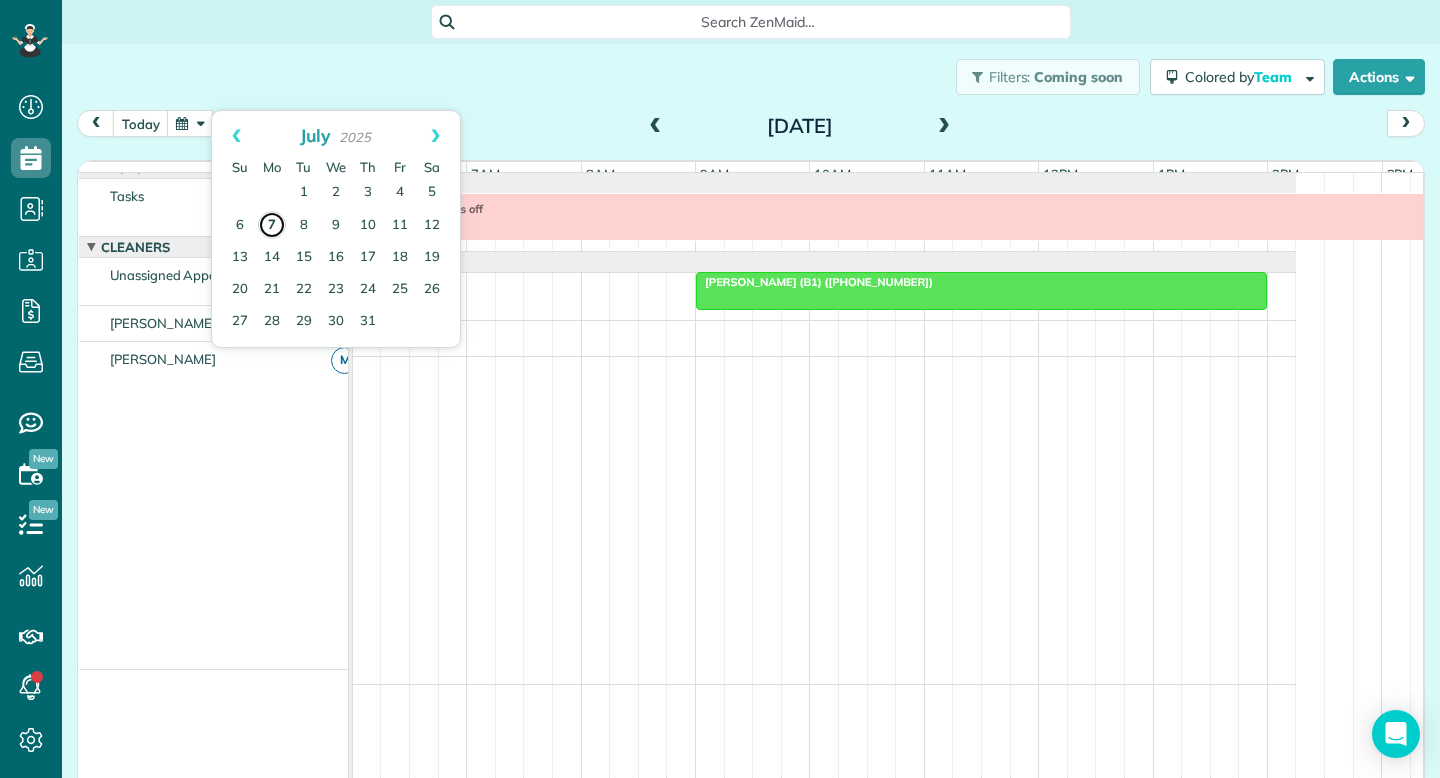 click on "7" at bounding box center [272, 225] 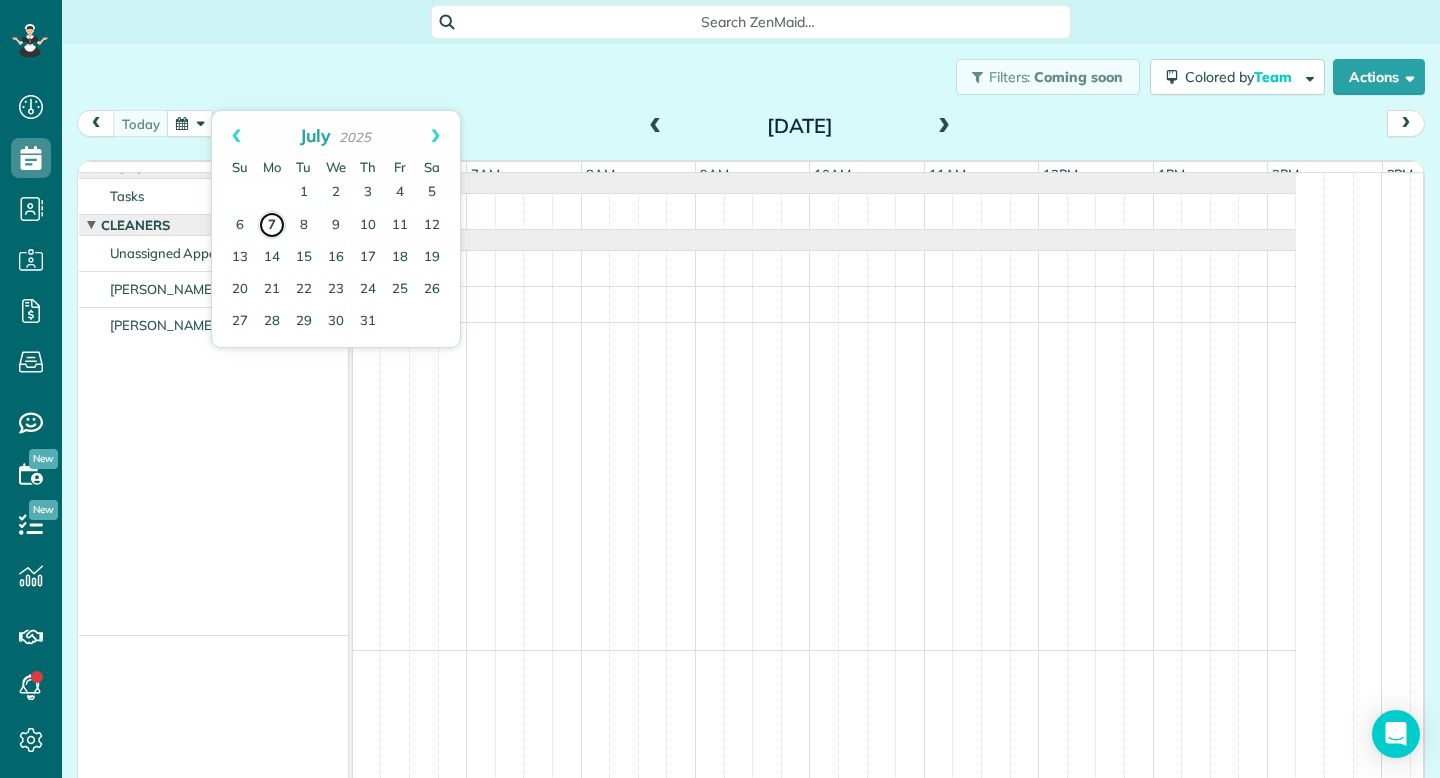 scroll, scrollTop: 0, scrollLeft: 0, axis: both 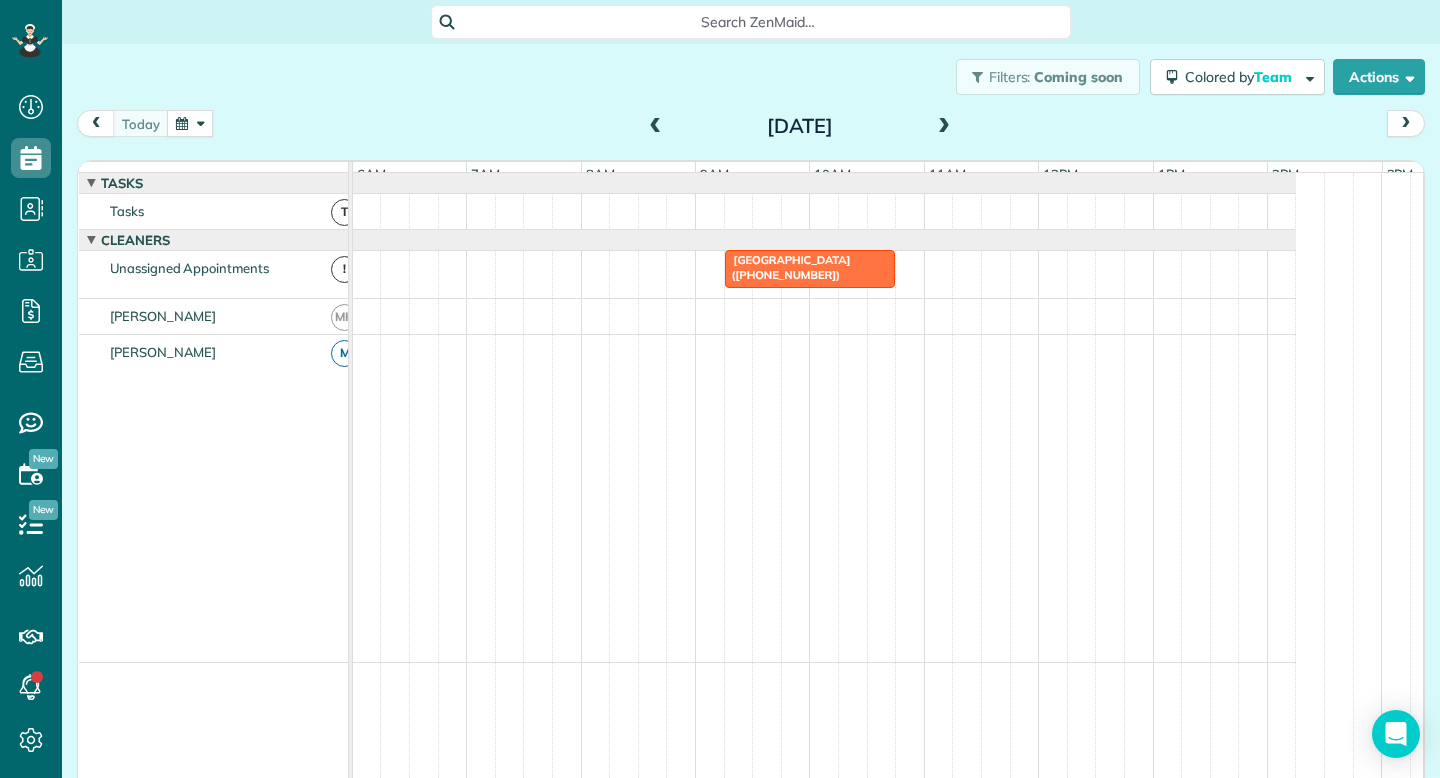 click at bounding box center [190, 123] 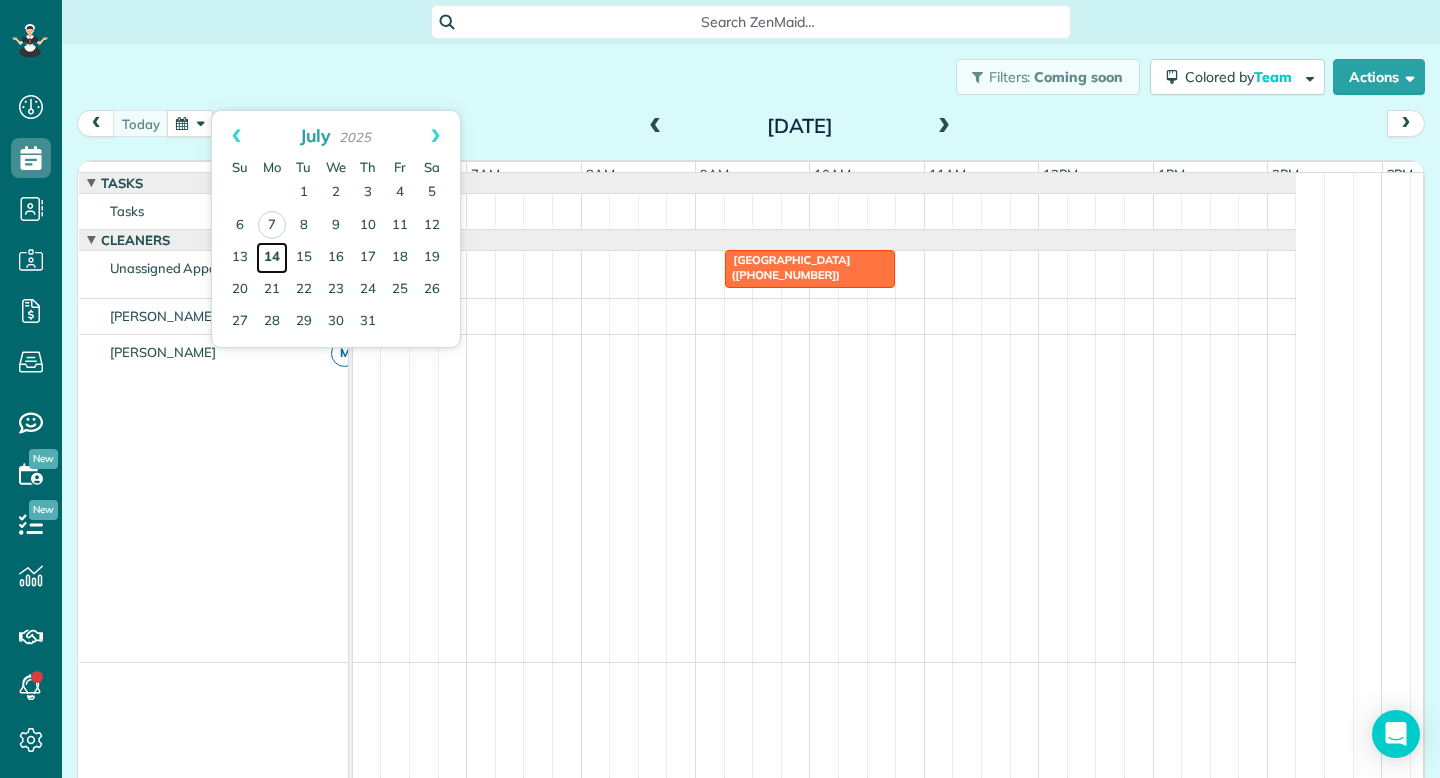 click on "14" at bounding box center [272, 258] 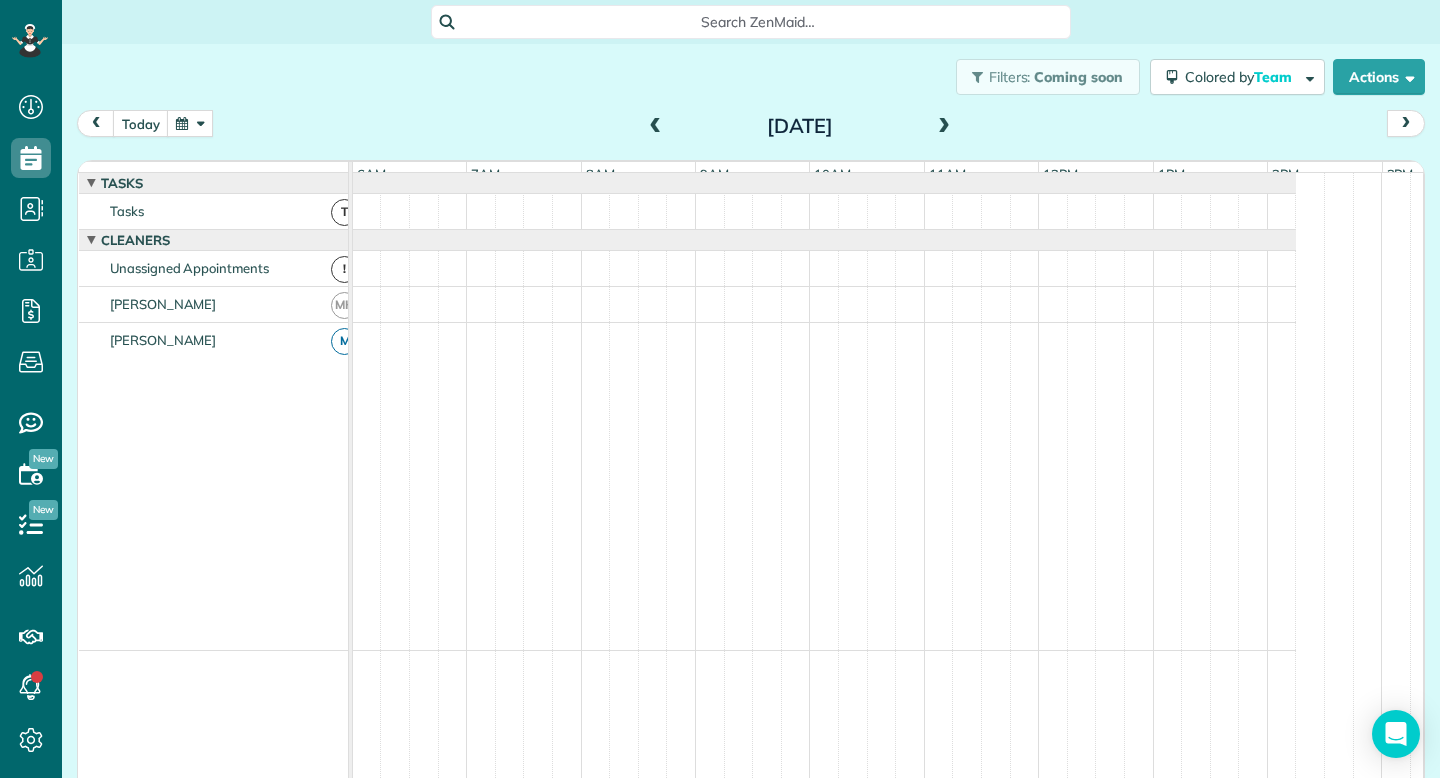 click at bounding box center (190, 123) 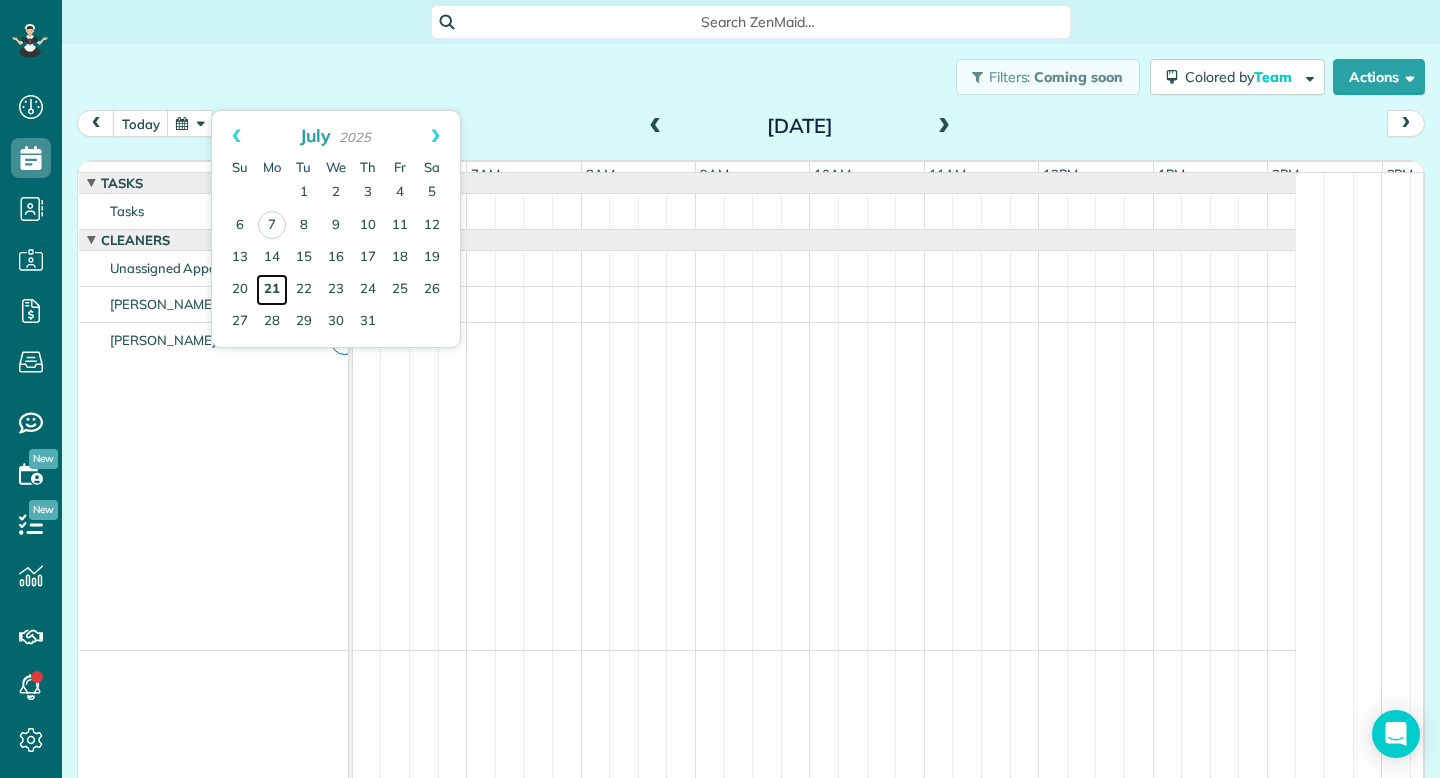 click on "21" at bounding box center (272, 290) 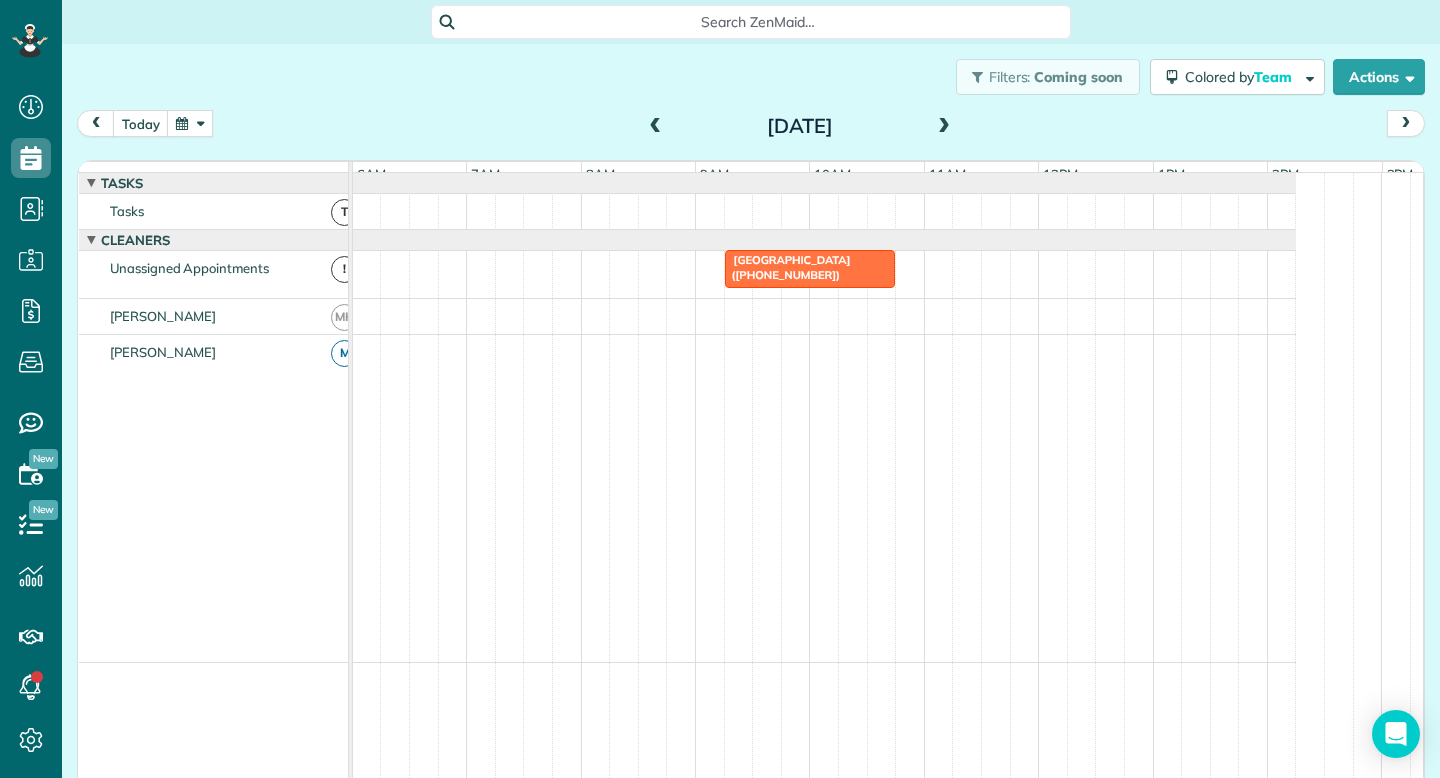 click at bounding box center [190, 123] 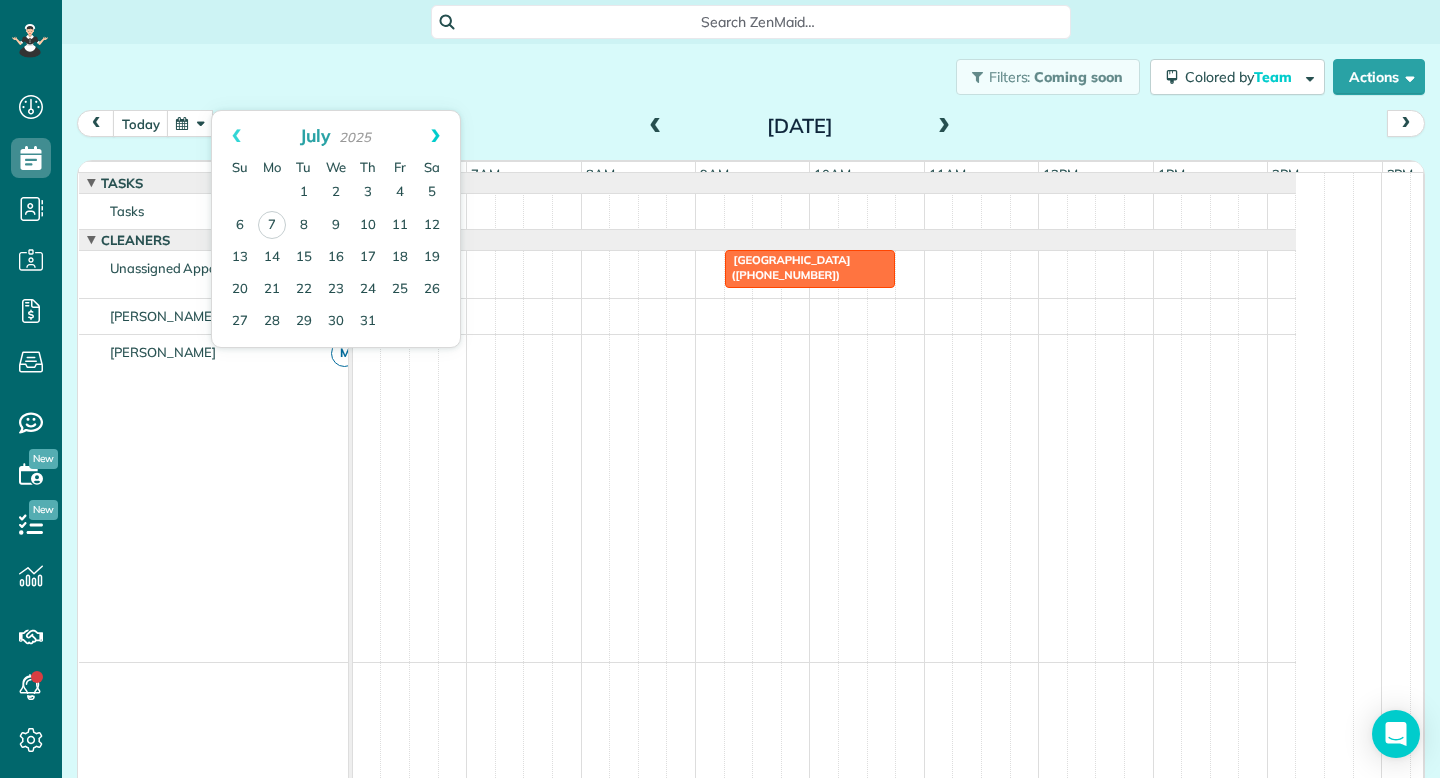 click on "Next" at bounding box center [435, 136] 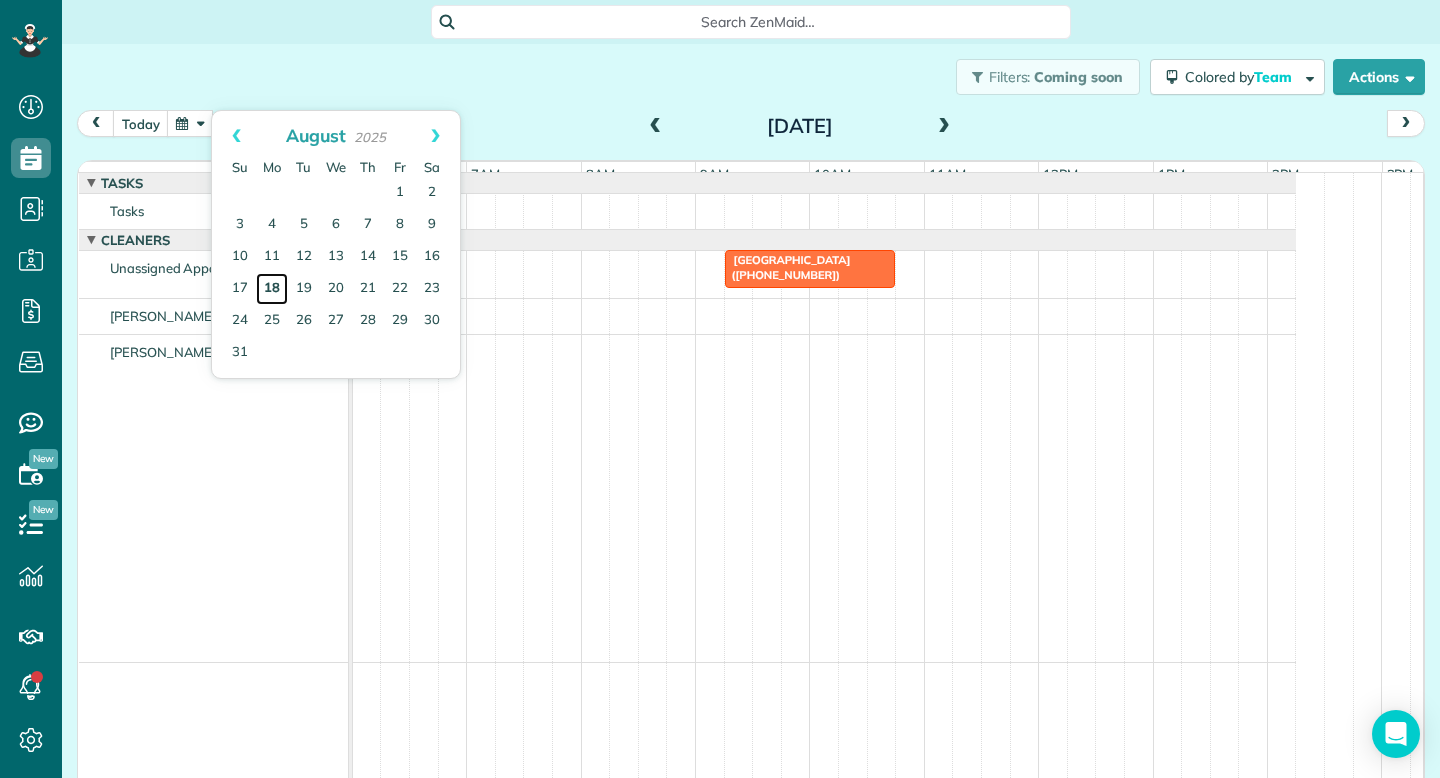 click on "18" at bounding box center (272, 289) 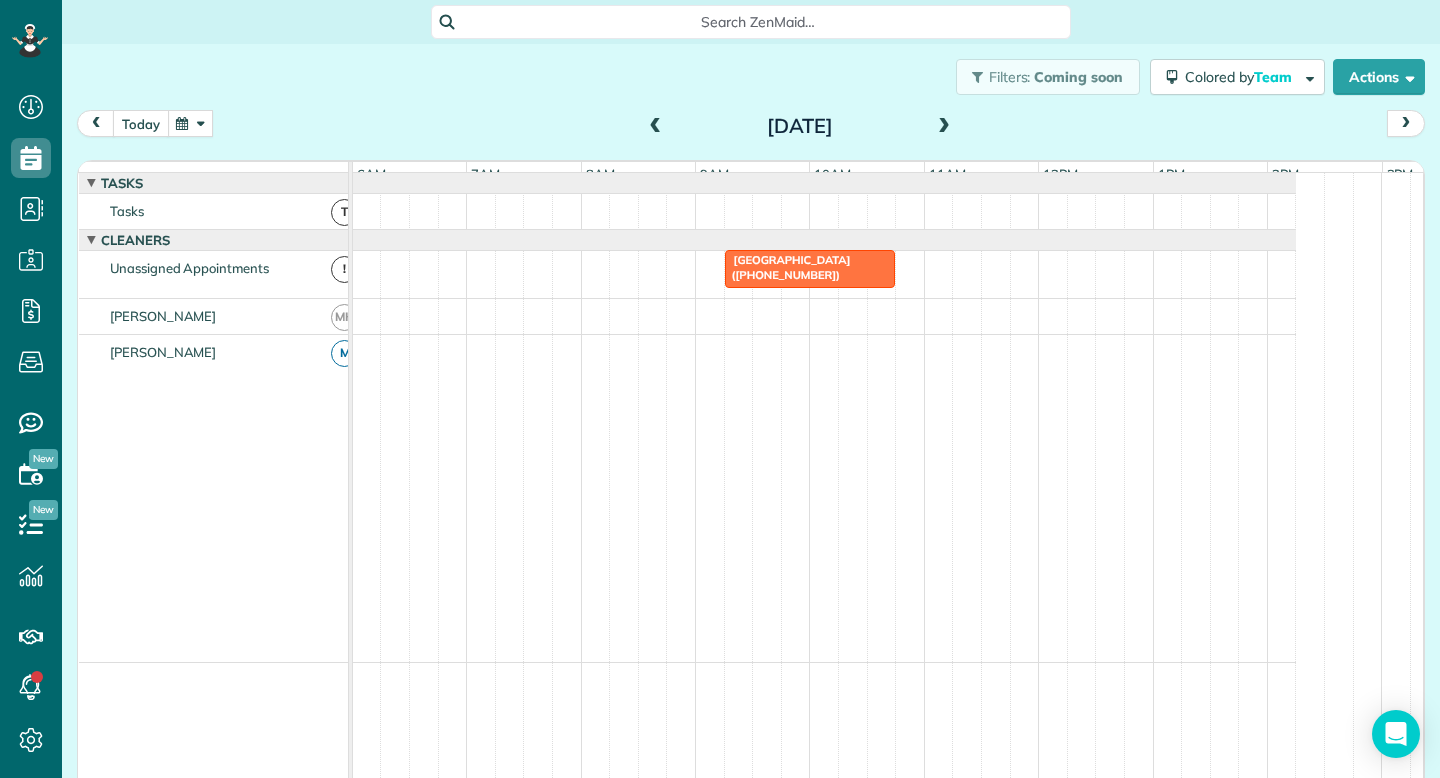 click on "today" at bounding box center (141, 123) 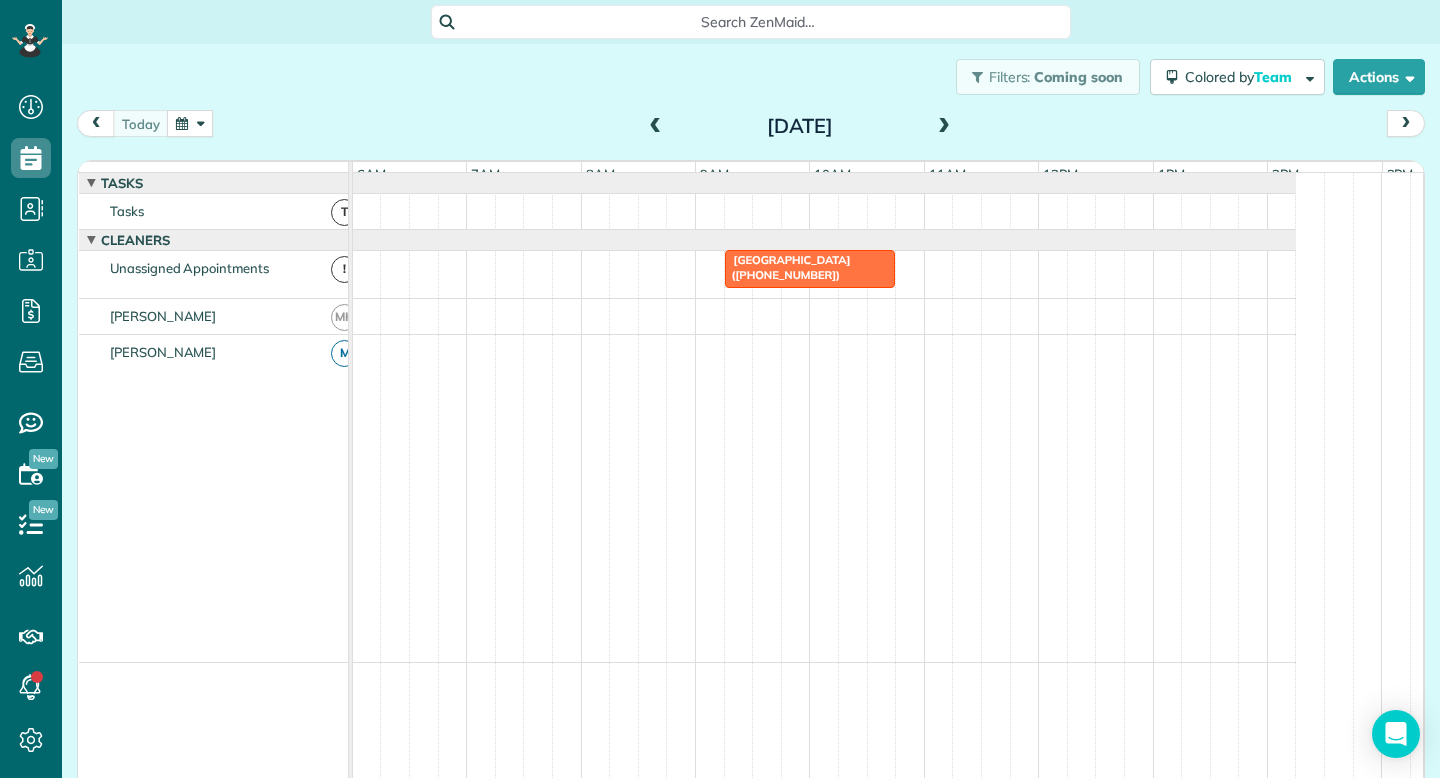 click on "[DATE]   [DATE]" at bounding box center [751, 128] 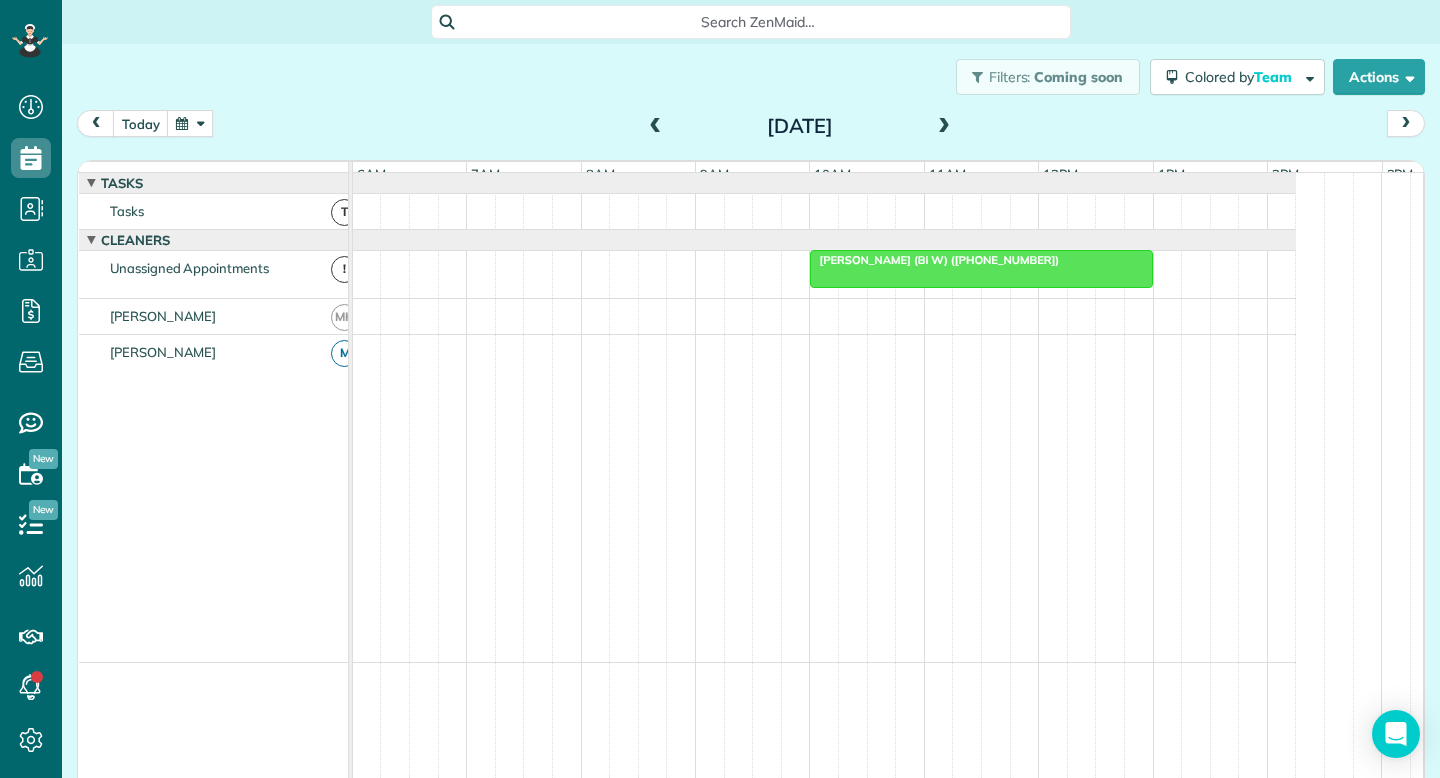 click on "[PERSON_NAME] (Bi W) ([PHONE_NUMBER])" at bounding box center [934, 260] 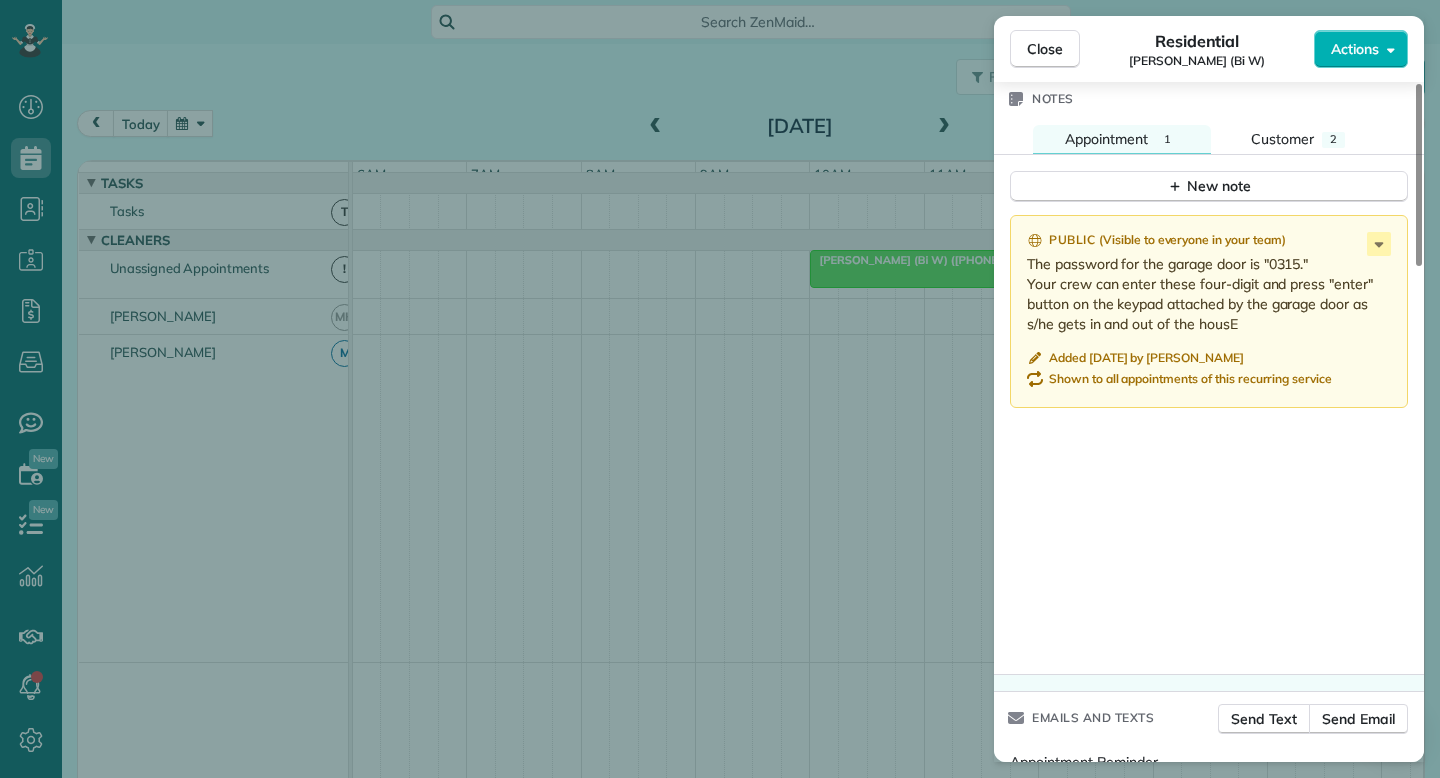 scroll, scrollTop: 1844, scrollLeft: 0, axis: vertical 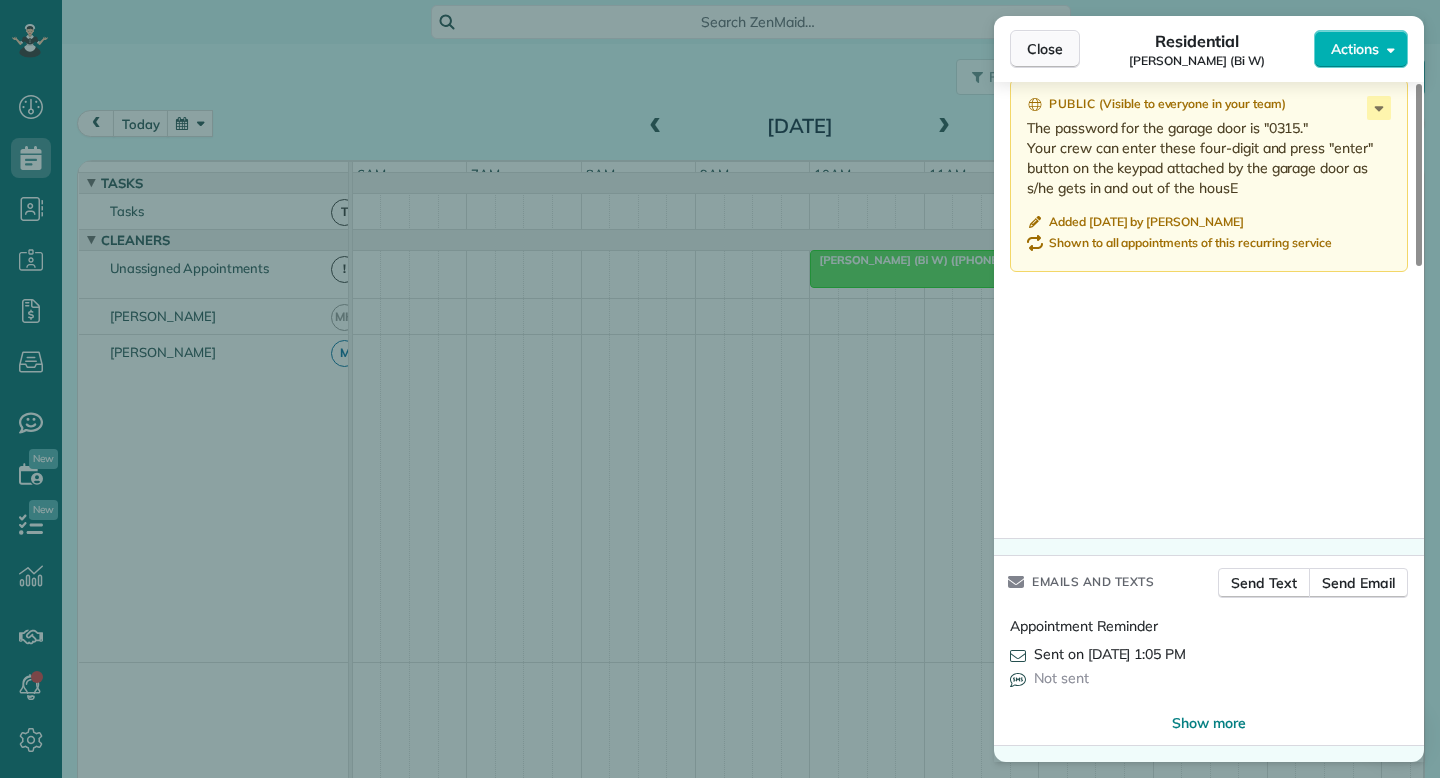 click on "Close" at bounding box center (1045, 49) 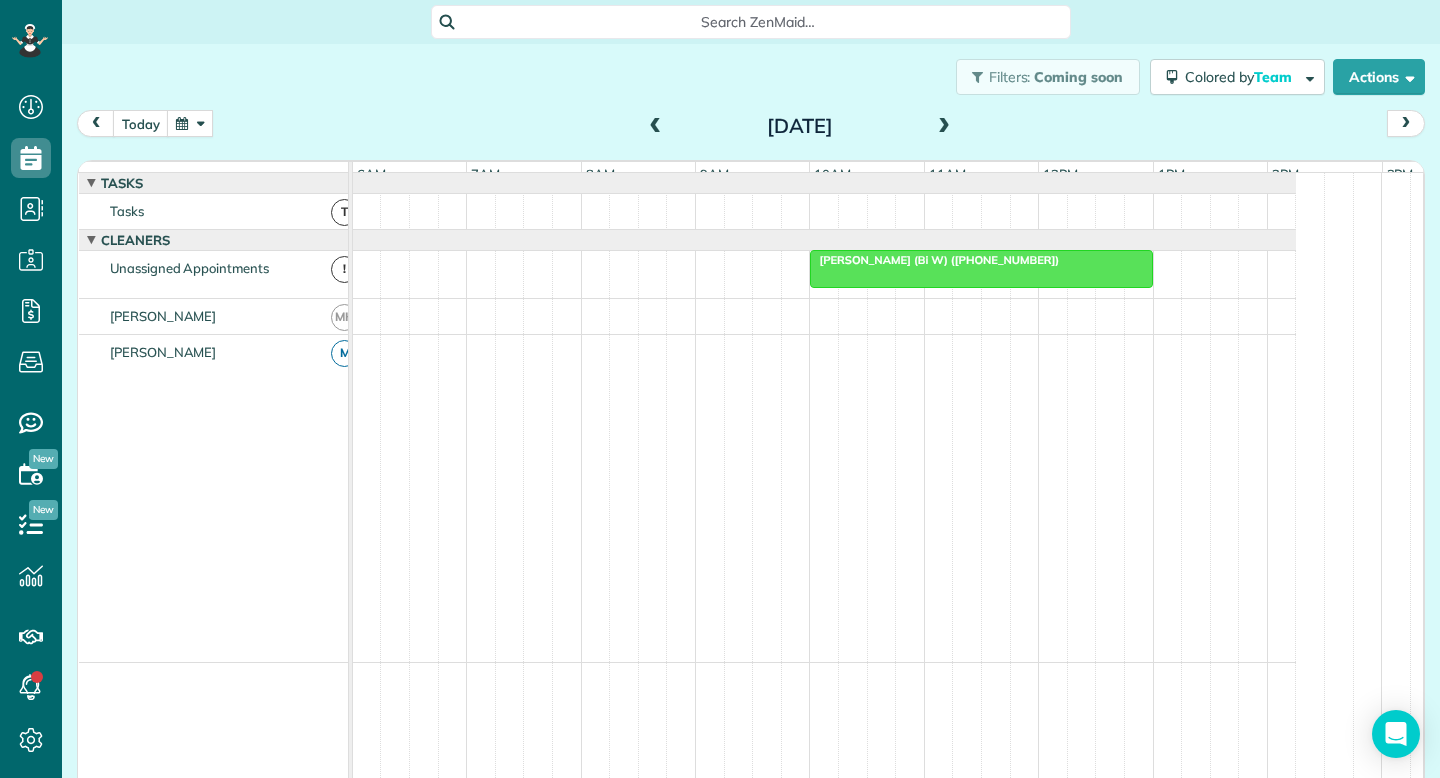 click at bounding box center [944, 127] 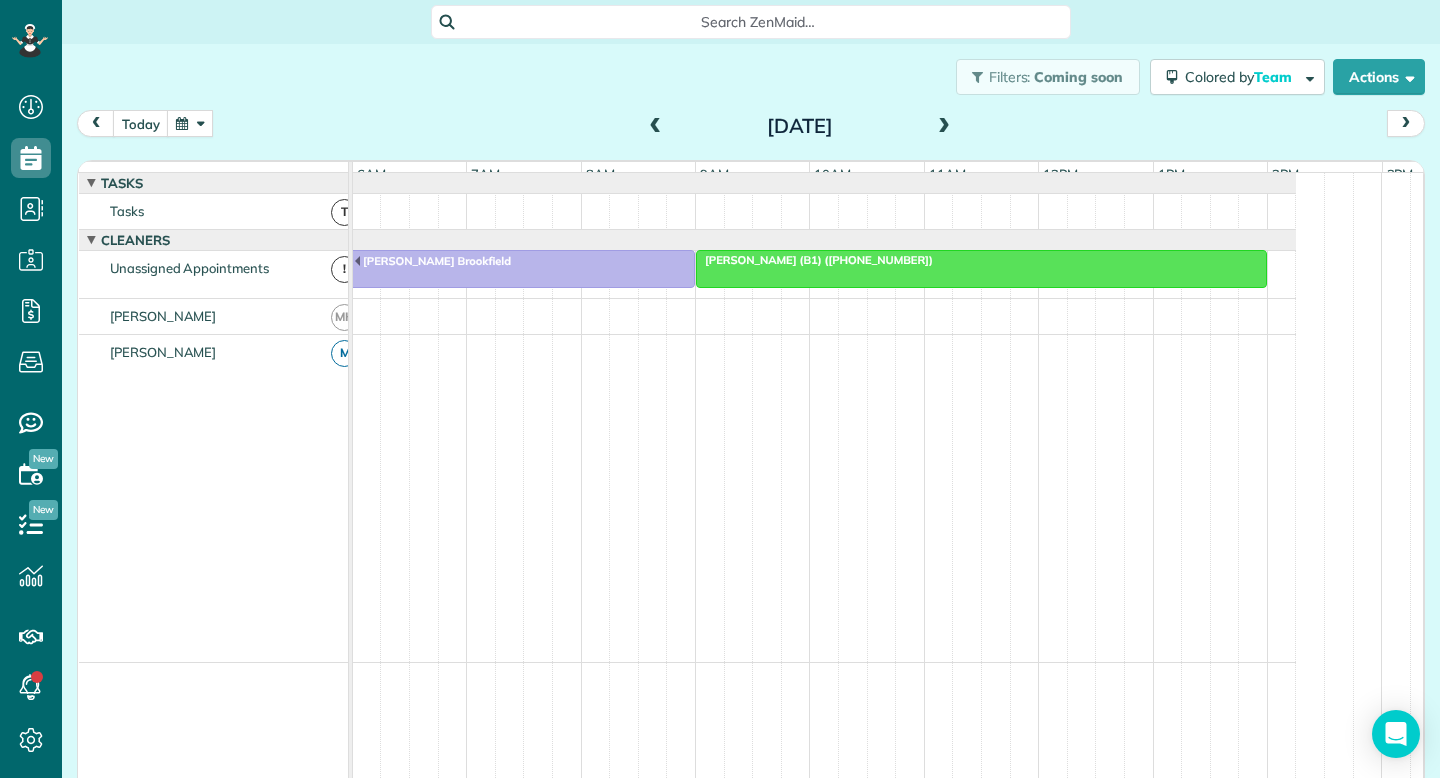 click at bounding box center [944, 127] 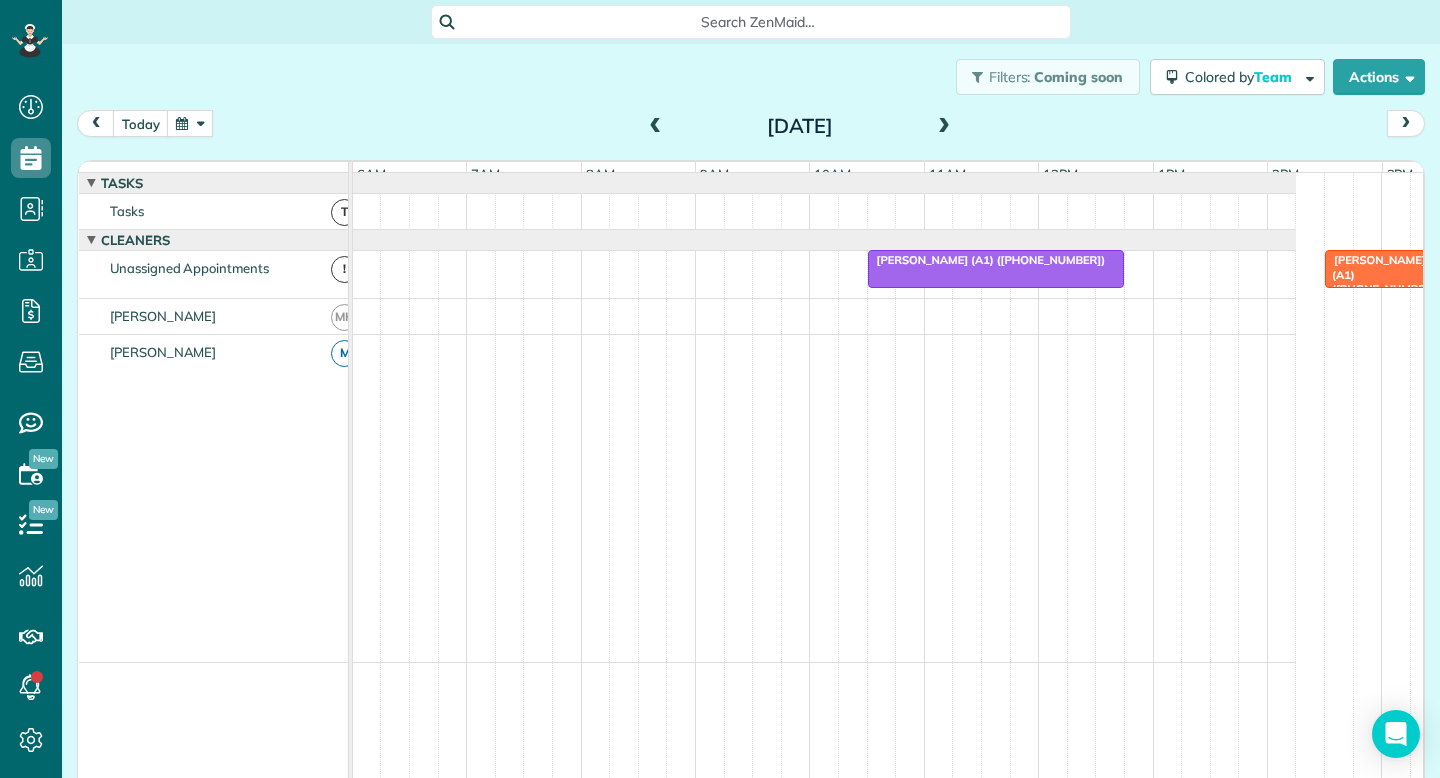 click on "[PERSON_NAME] (A1) ([PHONE_NUMBER])" at bounding box center (987, 260) 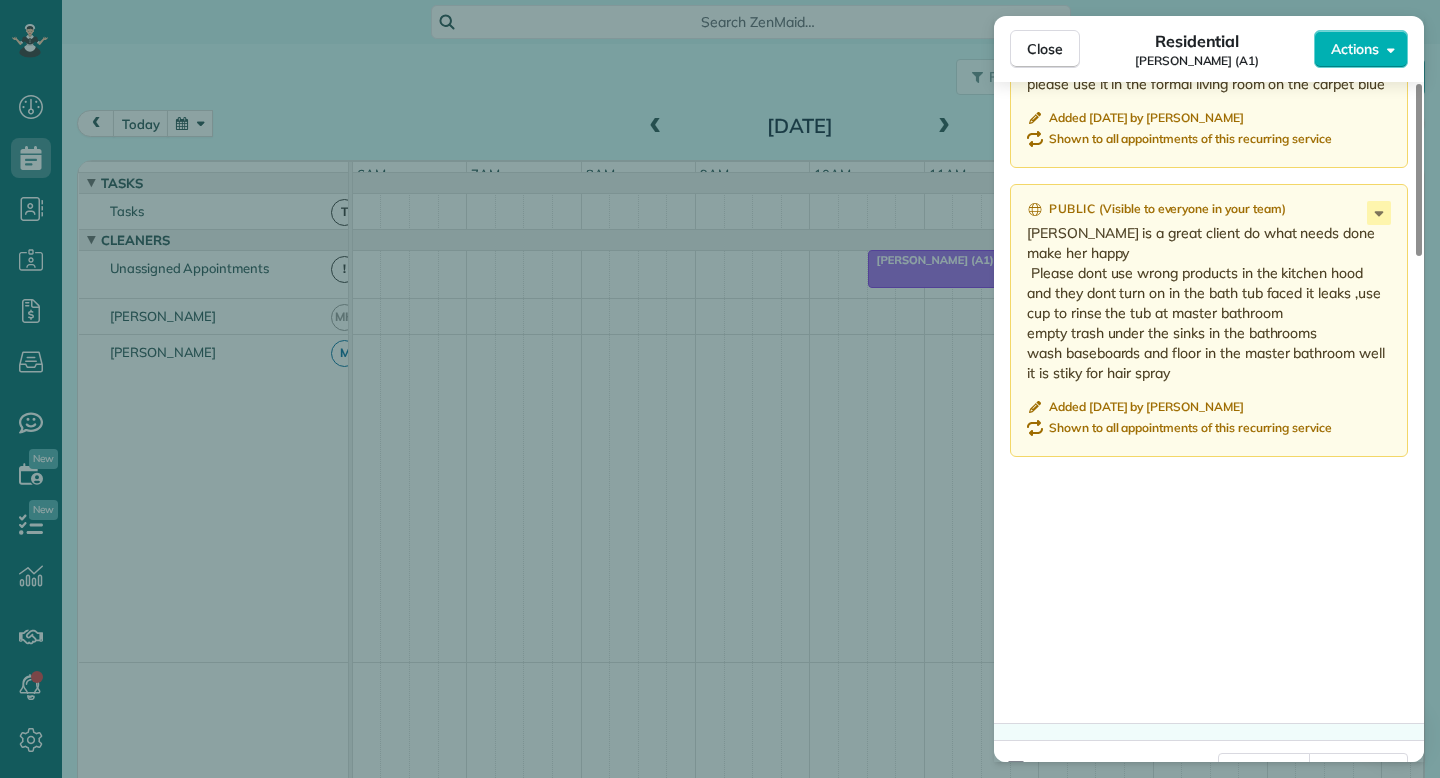 scroll, scrollTop: 1996, scrollLeft: 0, axis: vertical 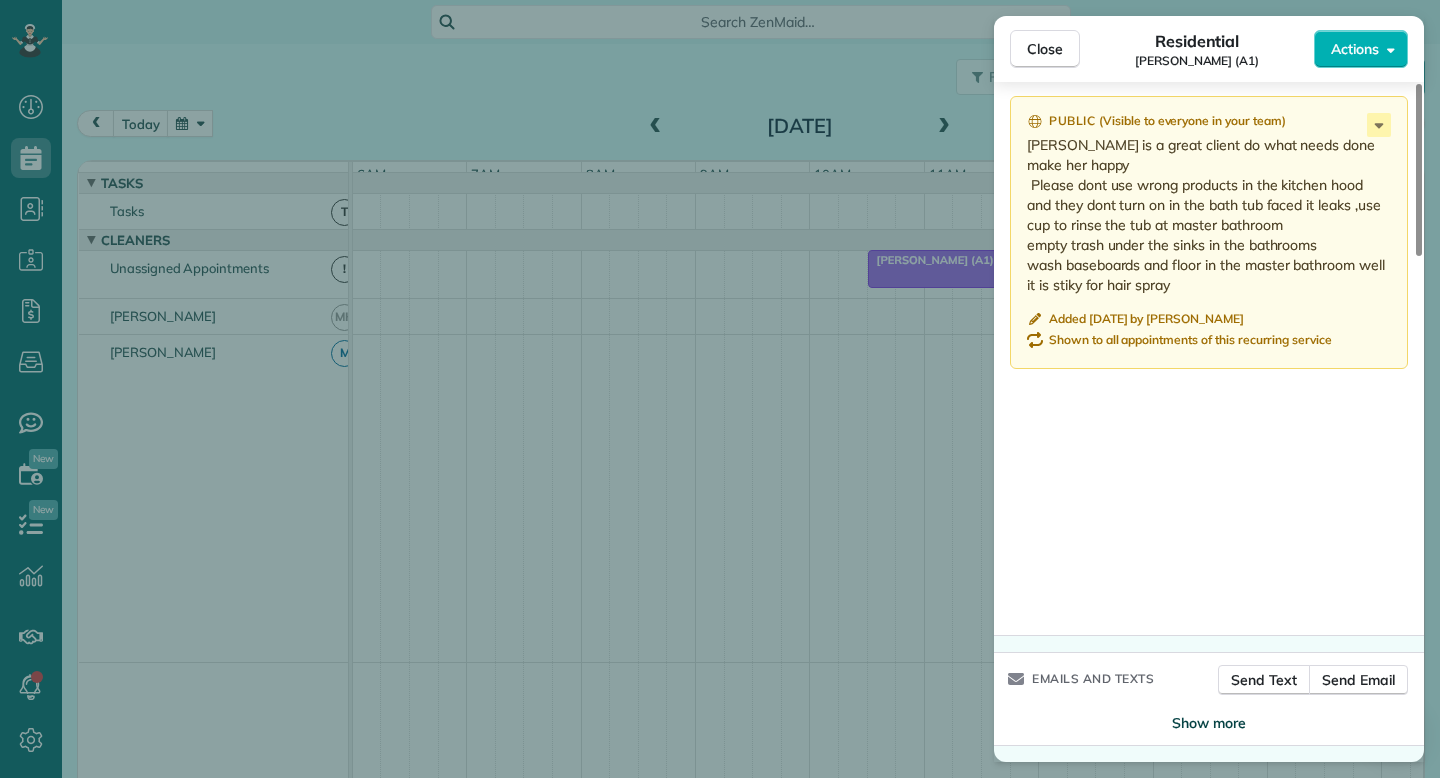 click on "Show more" at bounding box center [1209, 723] 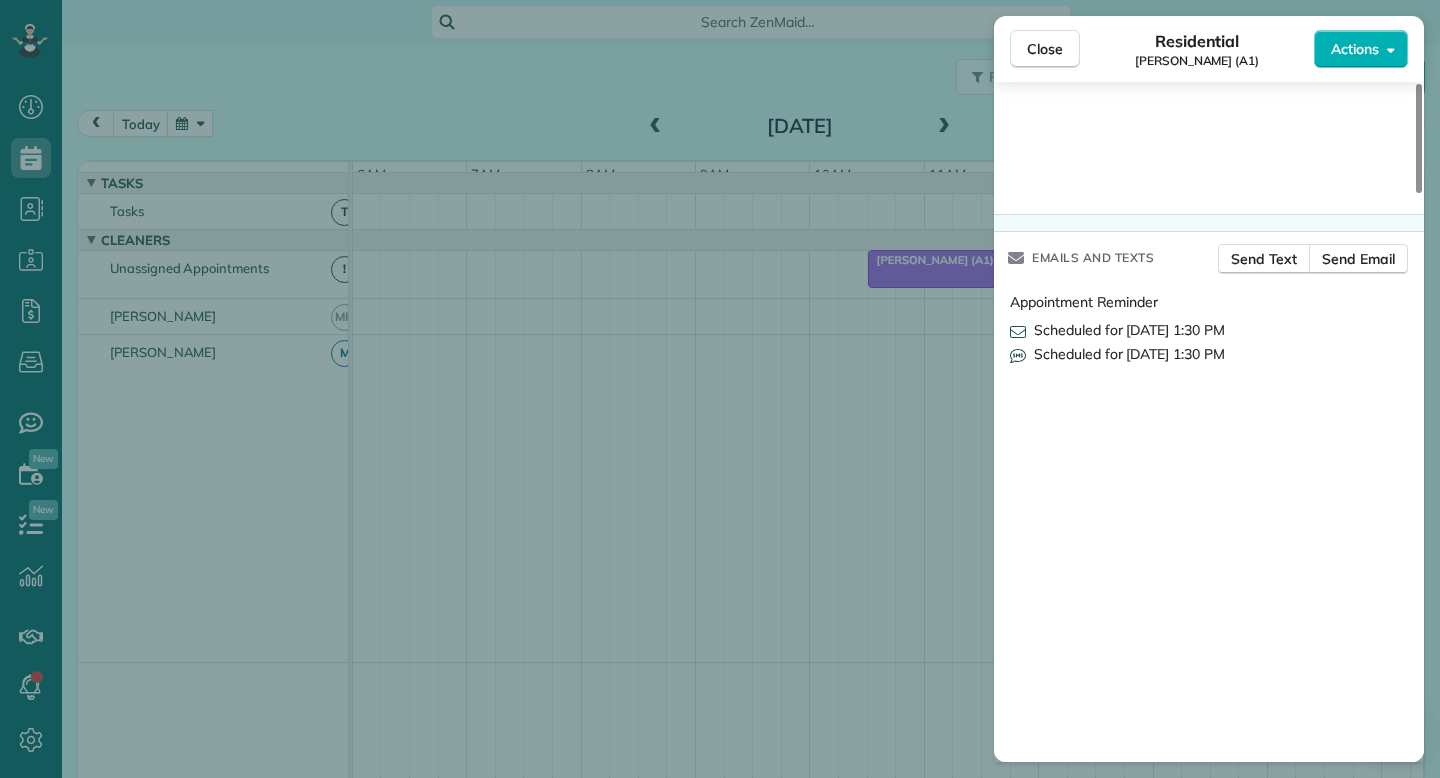 scroll, scrollTop: 2421, scrollLeft: 0, axis: vertical 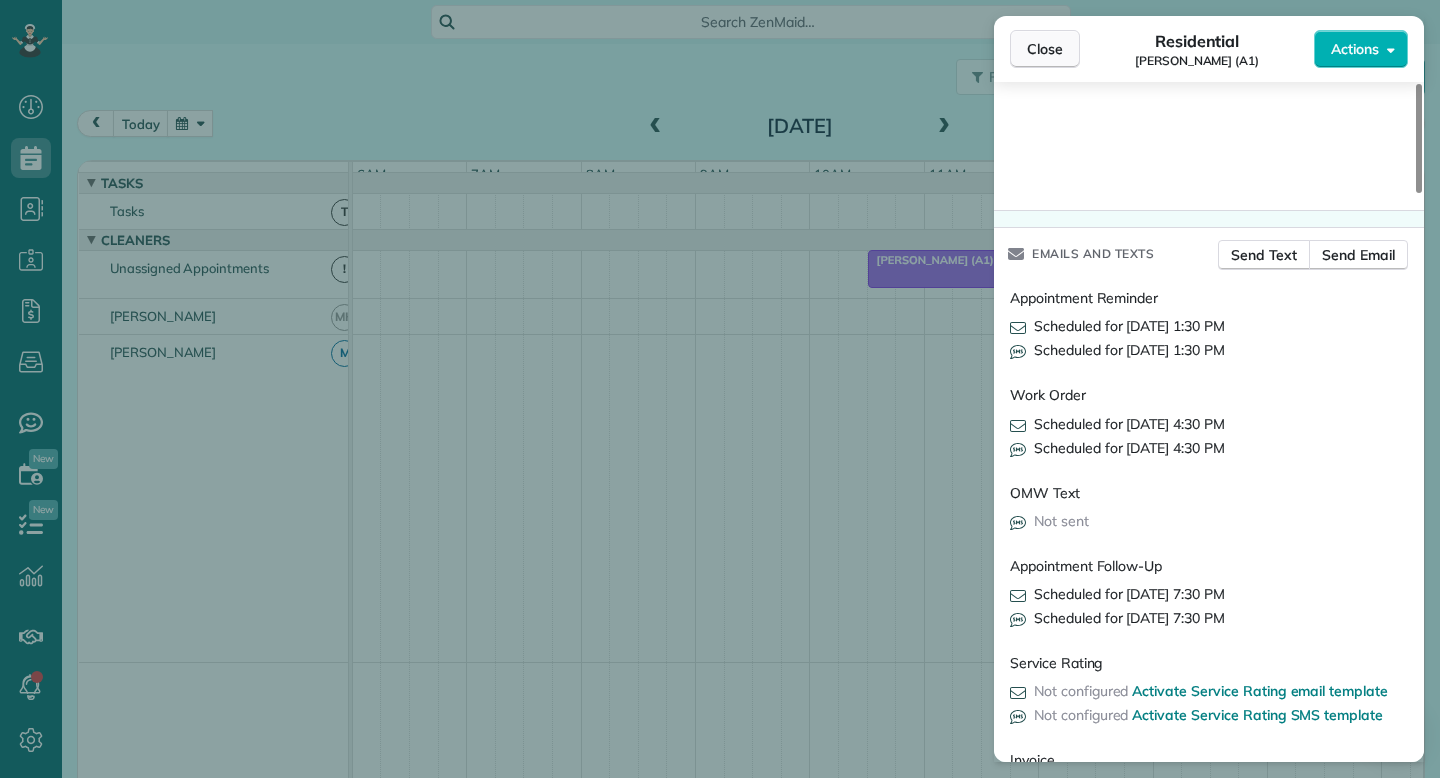 click on "Close" at bounding box center [1045, 49] 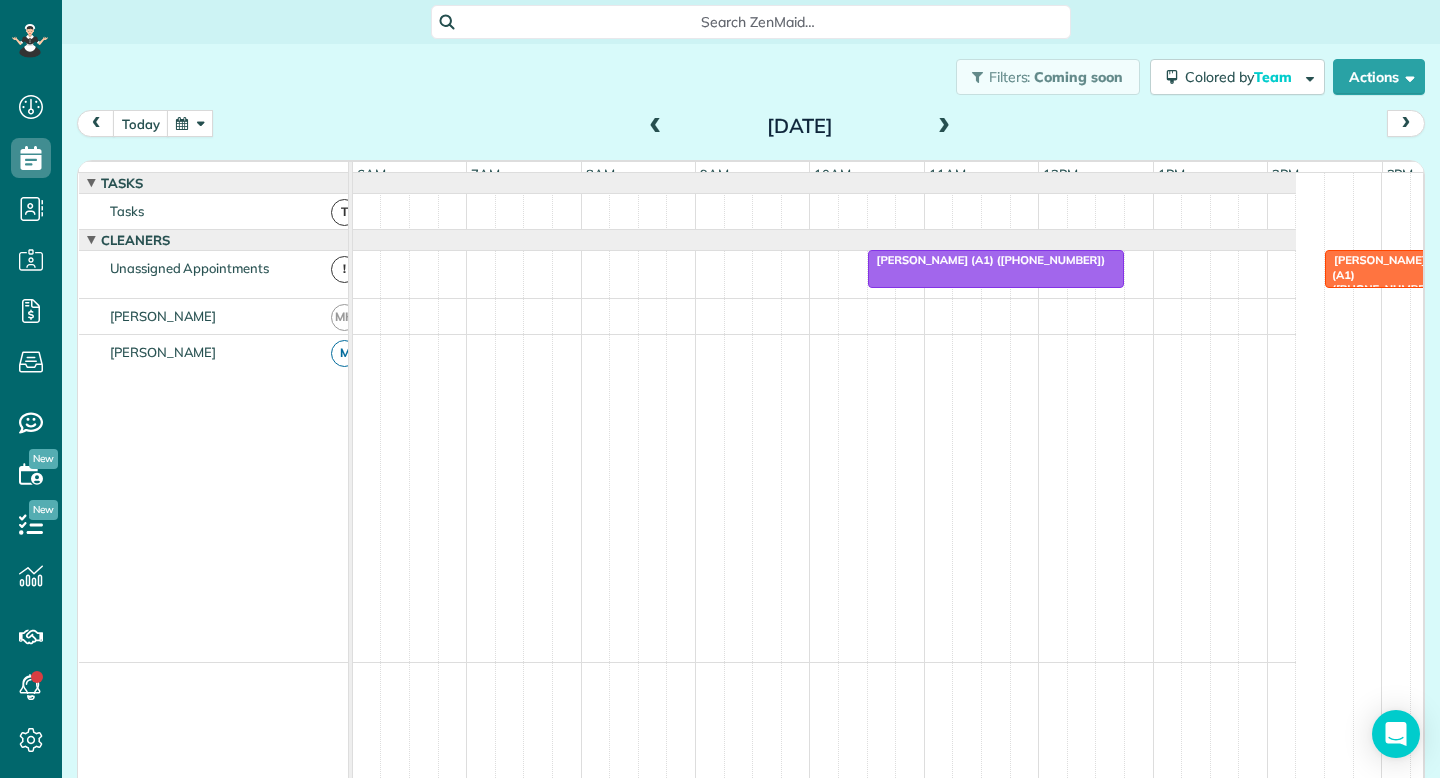 click at bounding box center [996, 269] 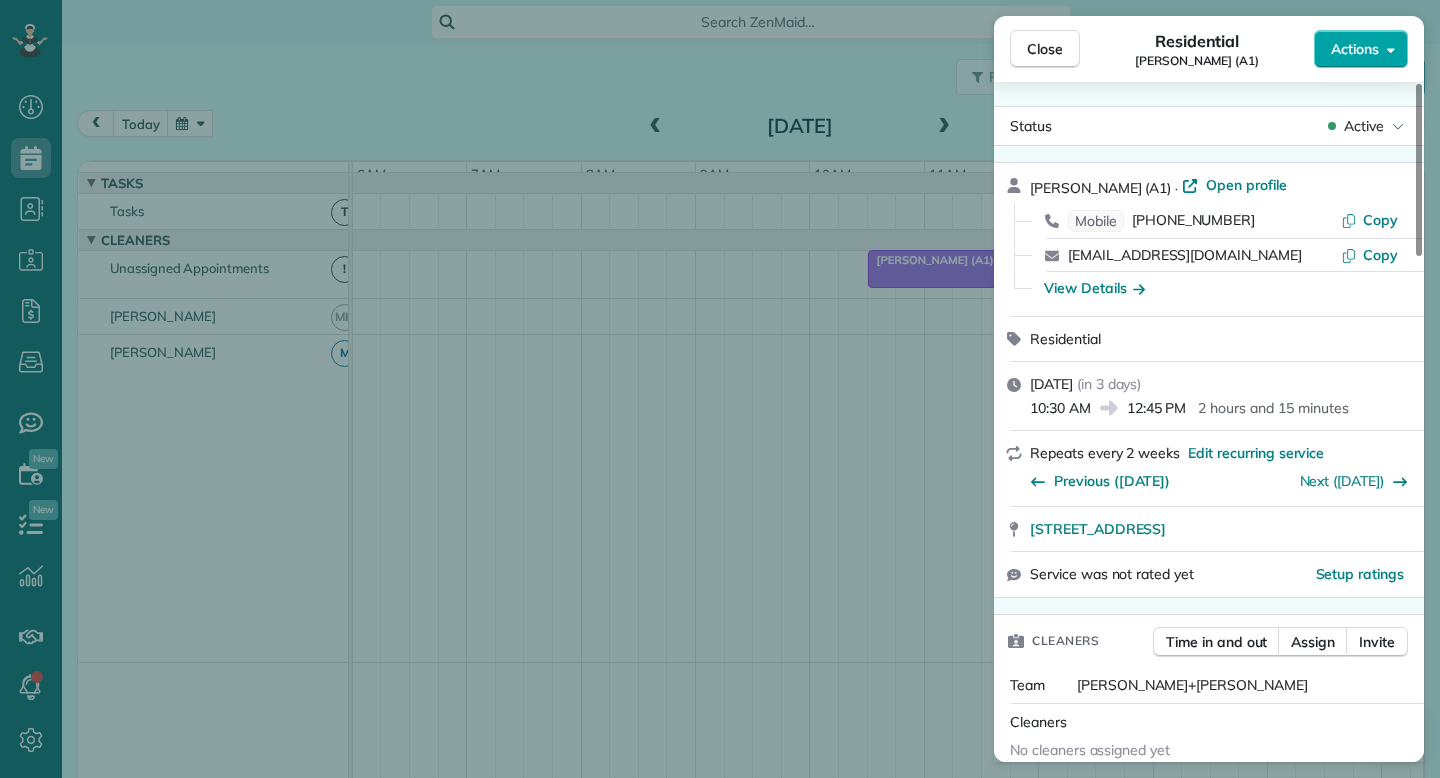 click on "Actions" at bounding box center (1361, 49) 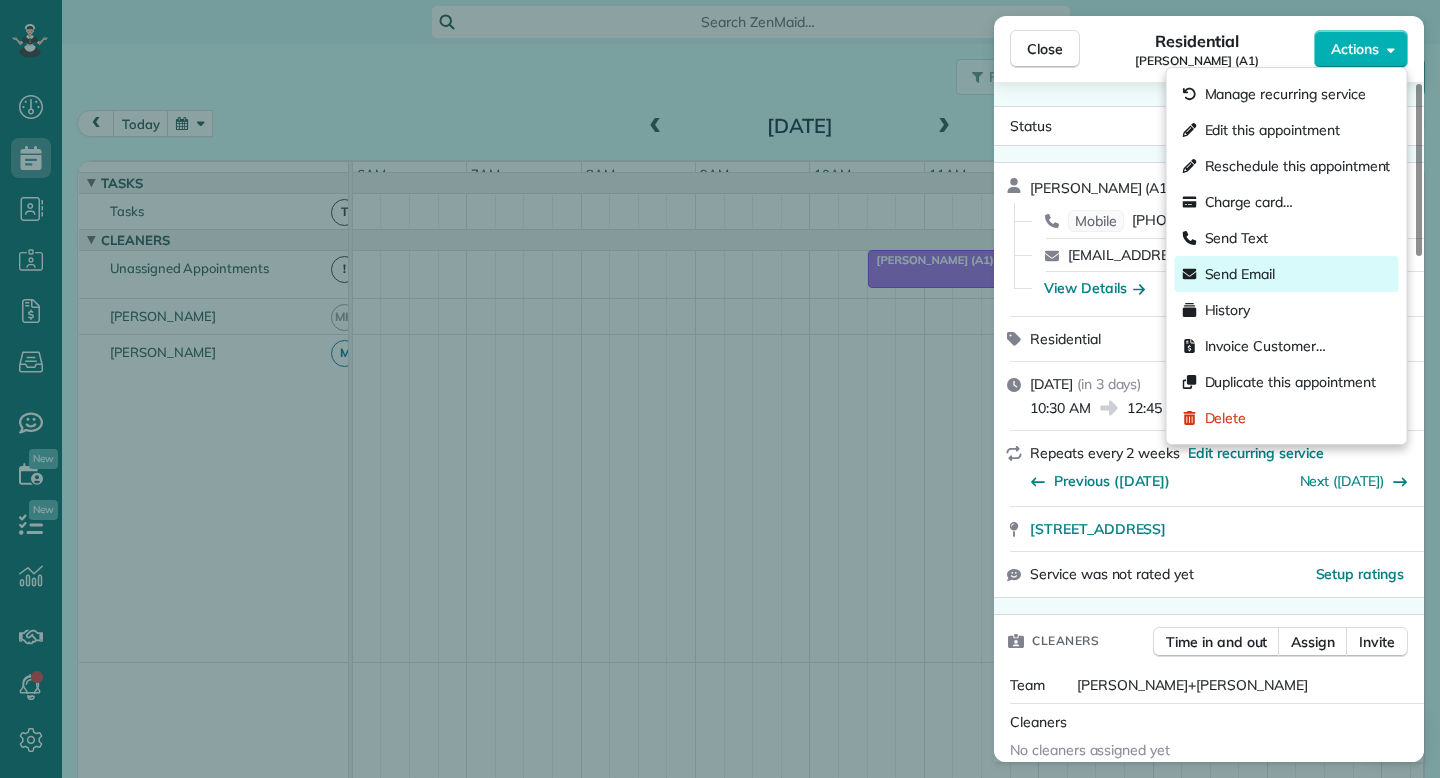 click on "Send Email" at bounding box center [1287, 274] 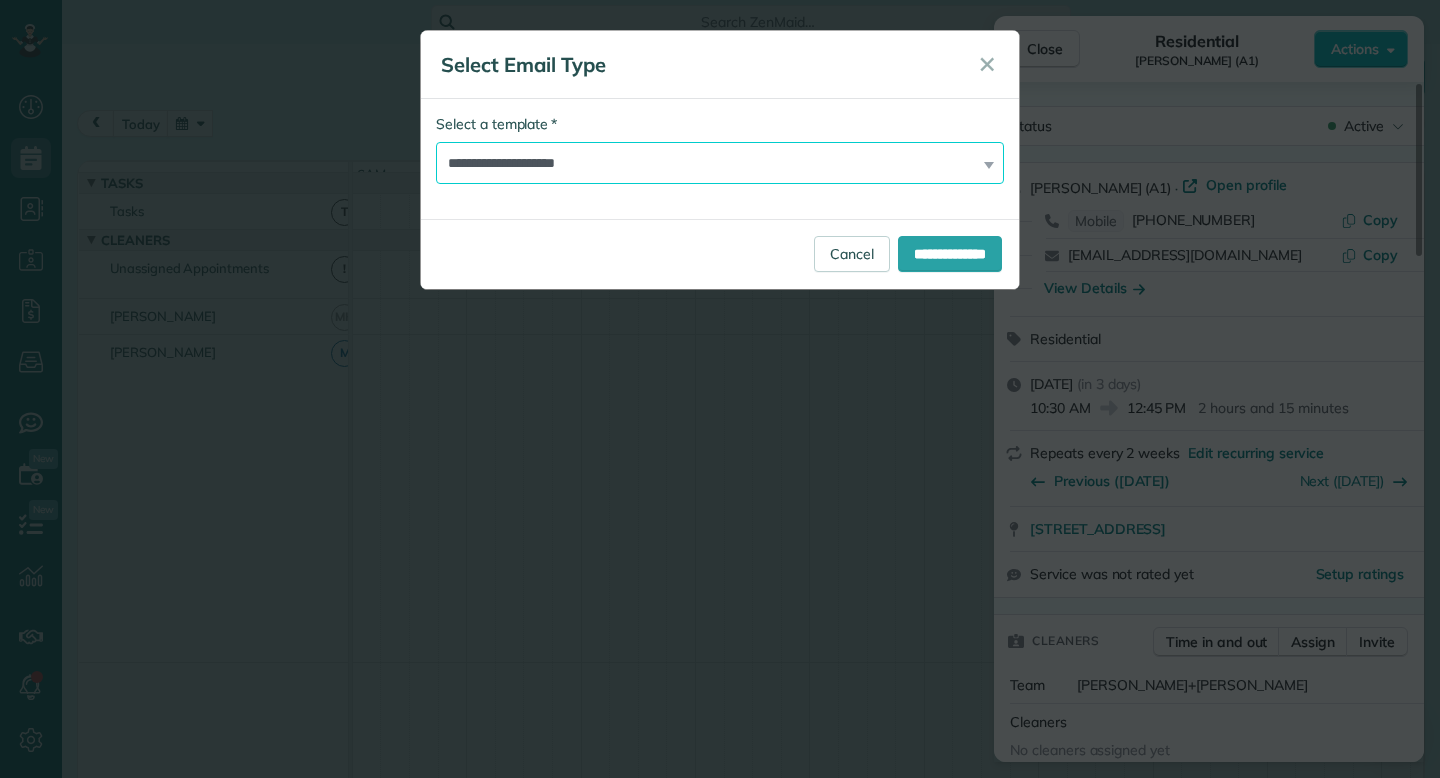click on "**********" at bounding box center (720, 163) 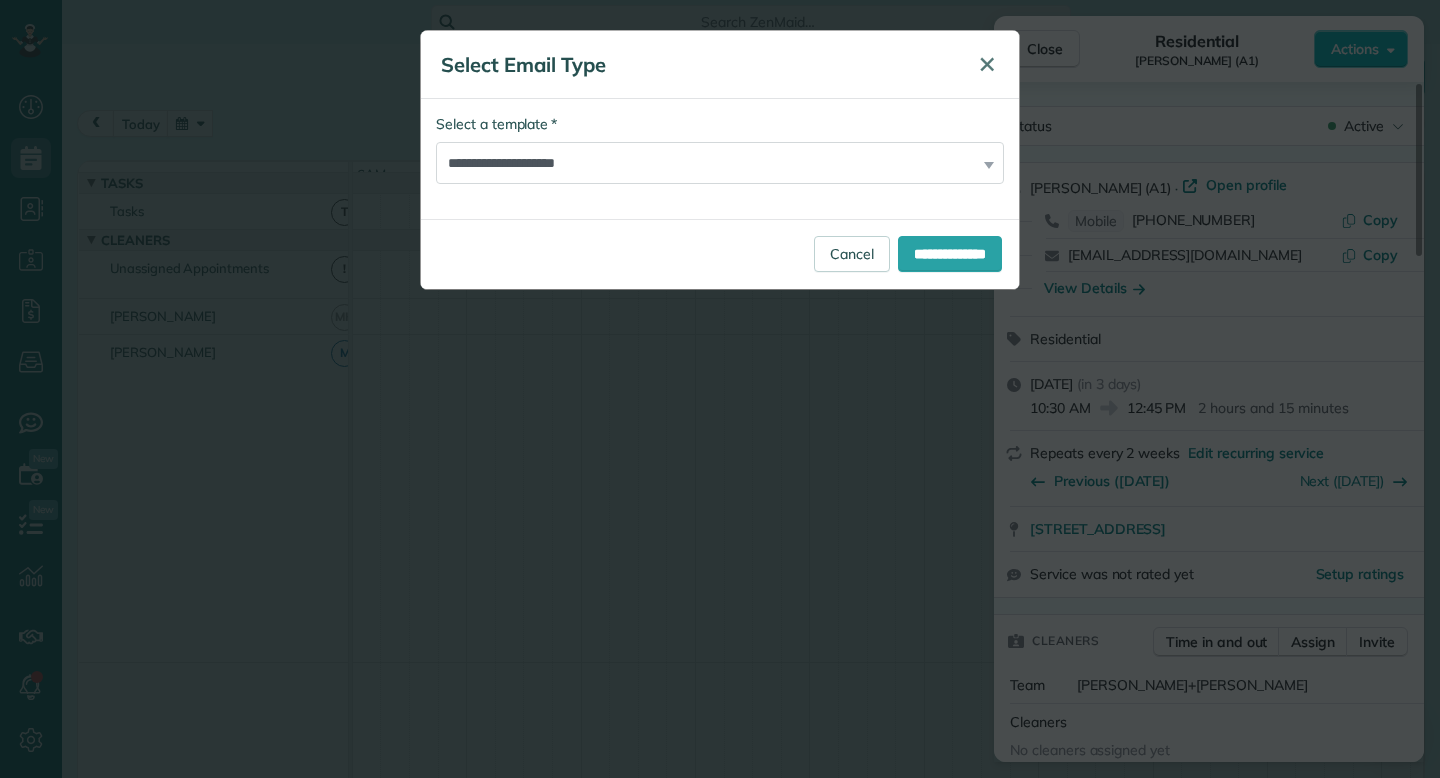 click on "✕" at bounding box center (987, 64) 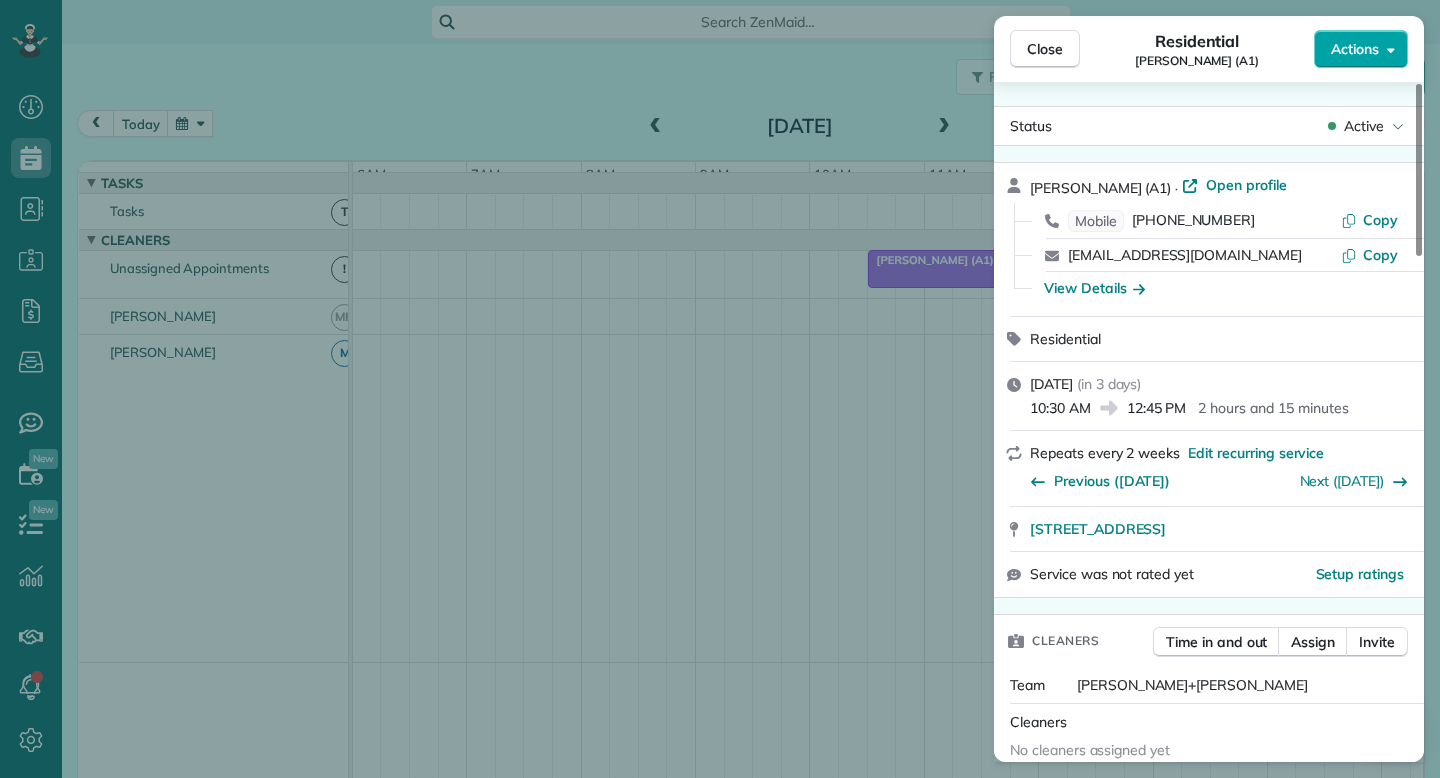 click on "Actions" at bounding box center (1355, 49) 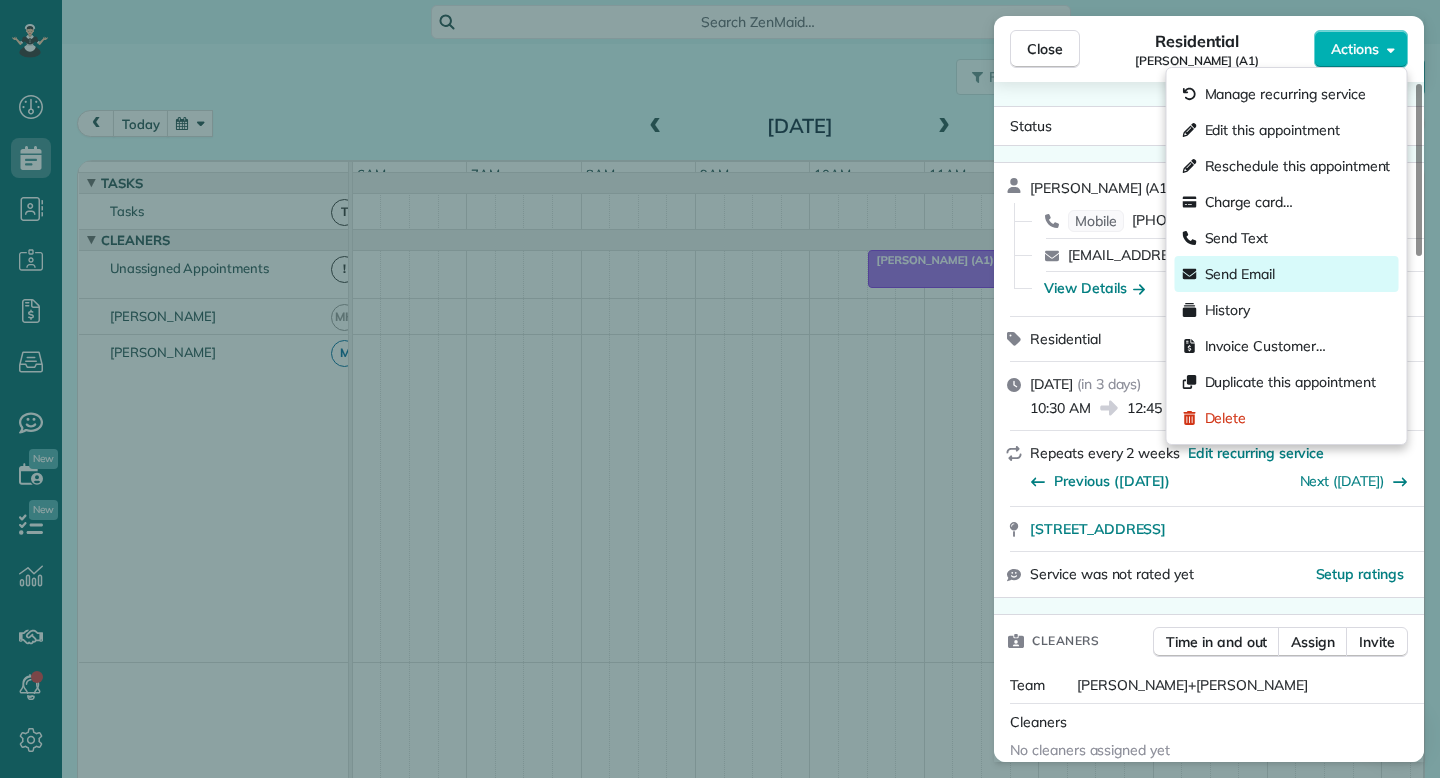 click on "Send Email" at bounding box center (1240, 274) 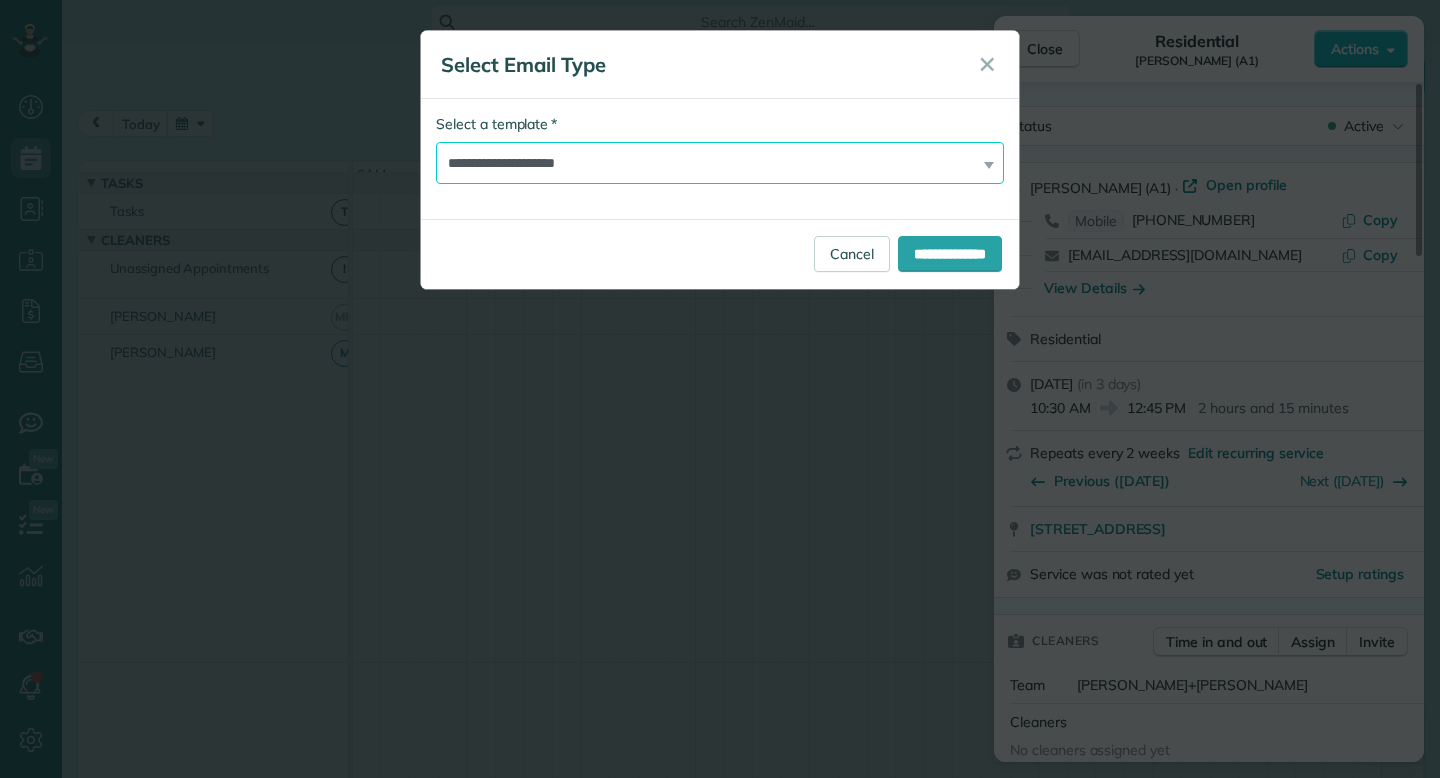 click on "**********" at bounding box center [720, 163] 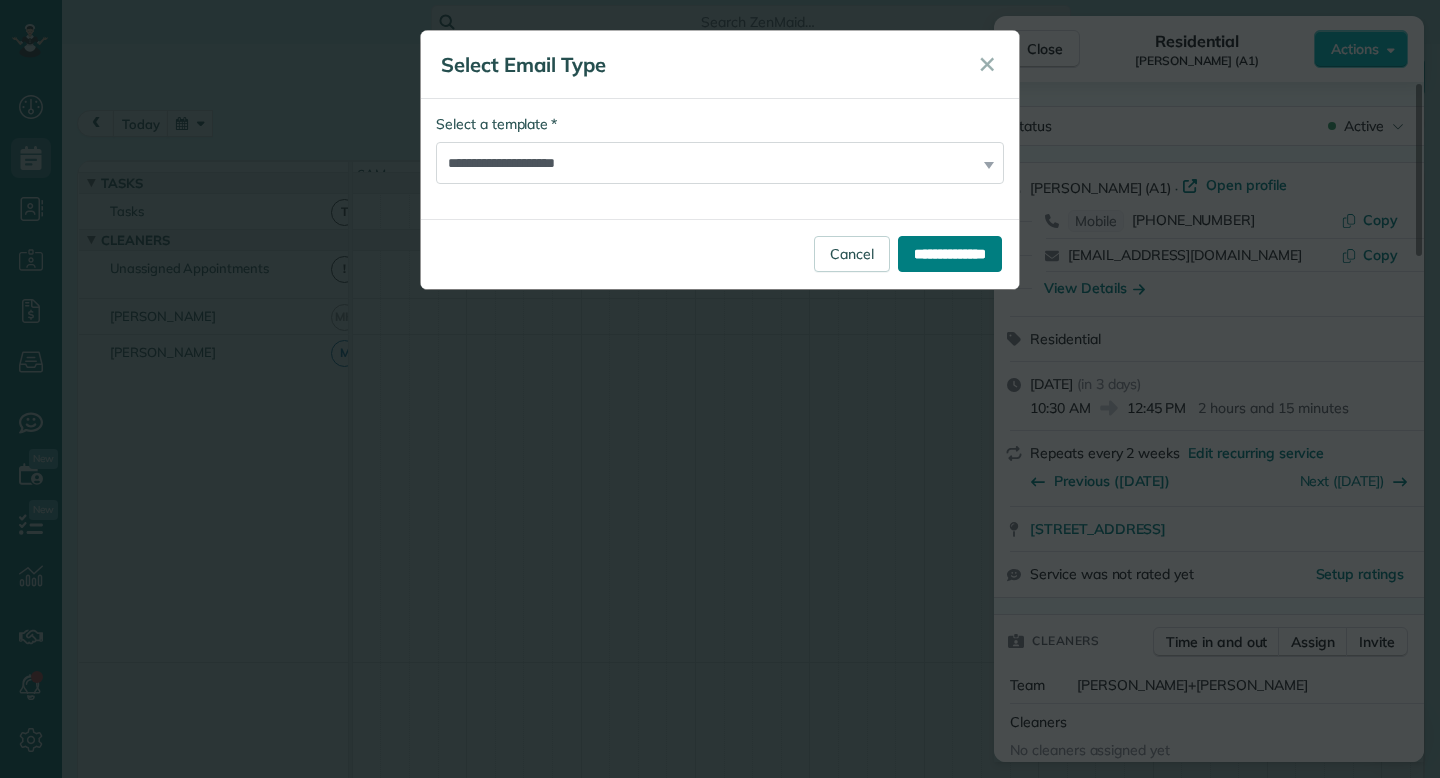 click on "**********" at bounding box center [950, 254] 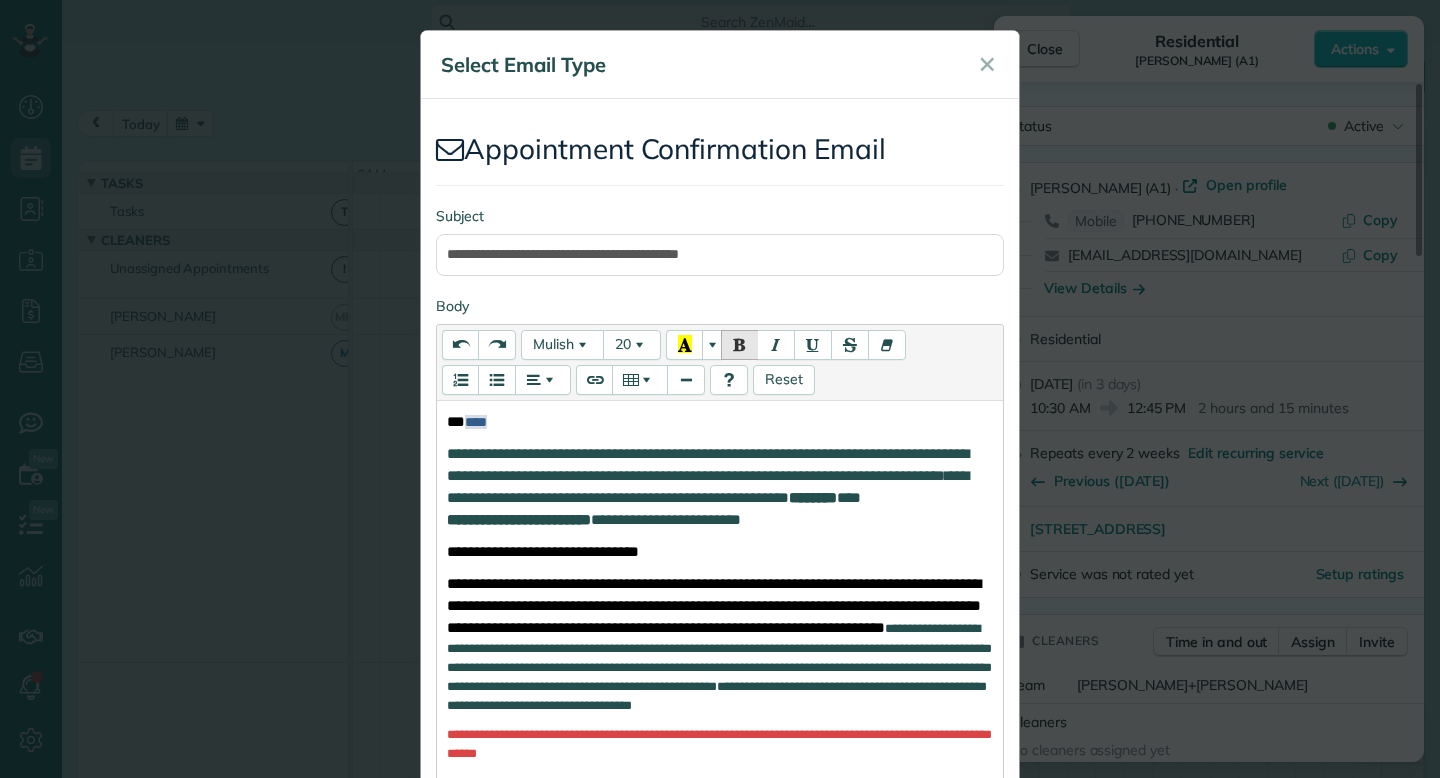 scroll, scrollTop: 568, scrollLeft: 0, axis: vertical 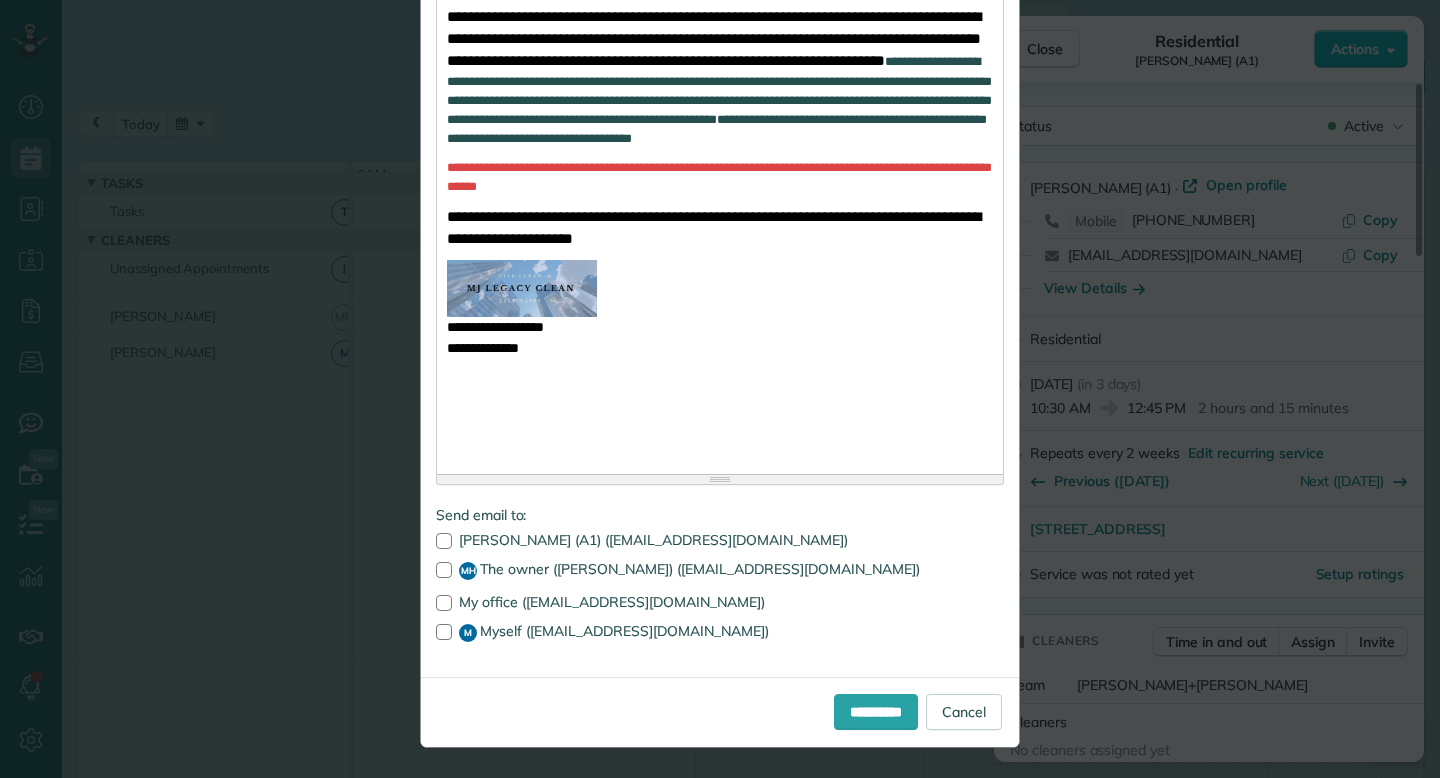 drag, startPoint x: 432, startPoint y: 569, endPoint x: 432, endPoint y: 582, distance: 13 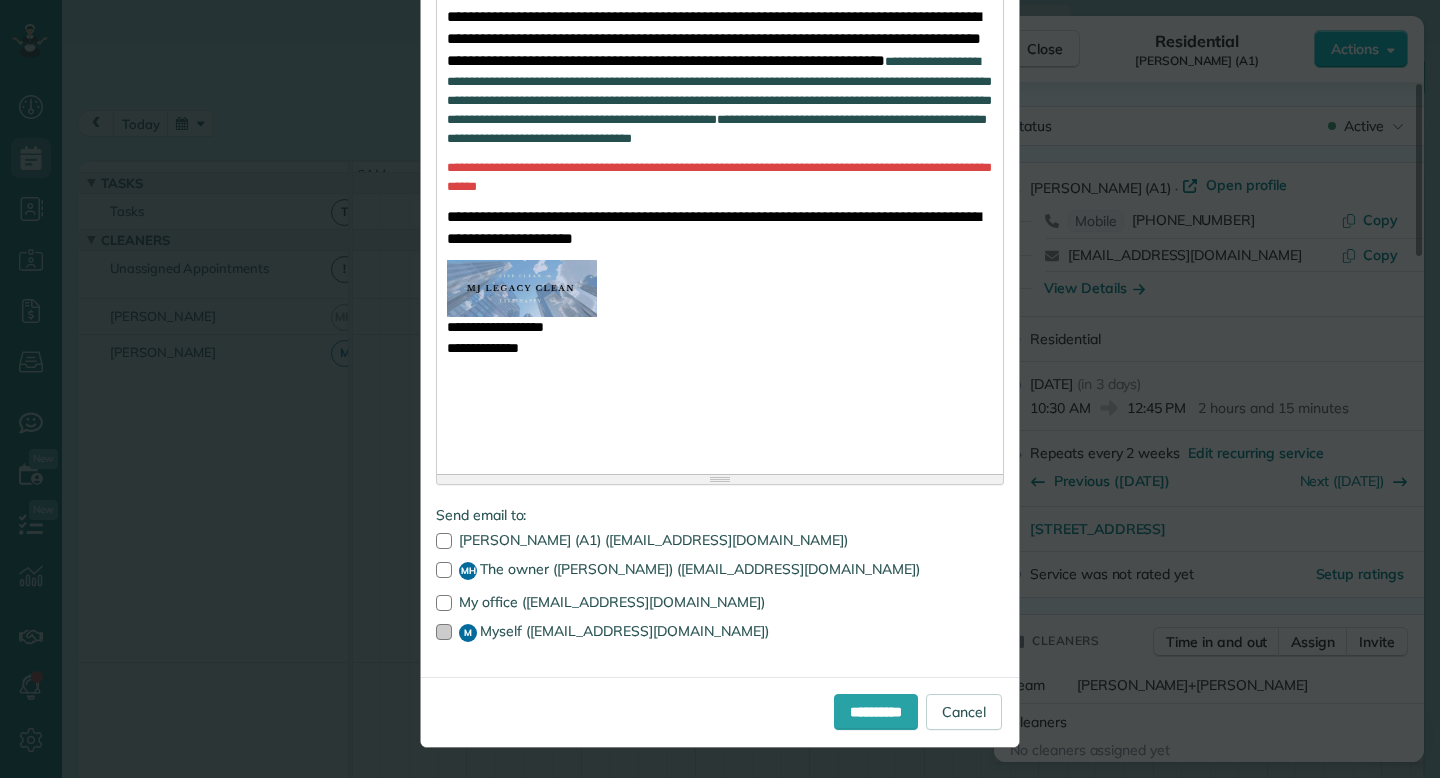 click at bounding box center (444, 632) 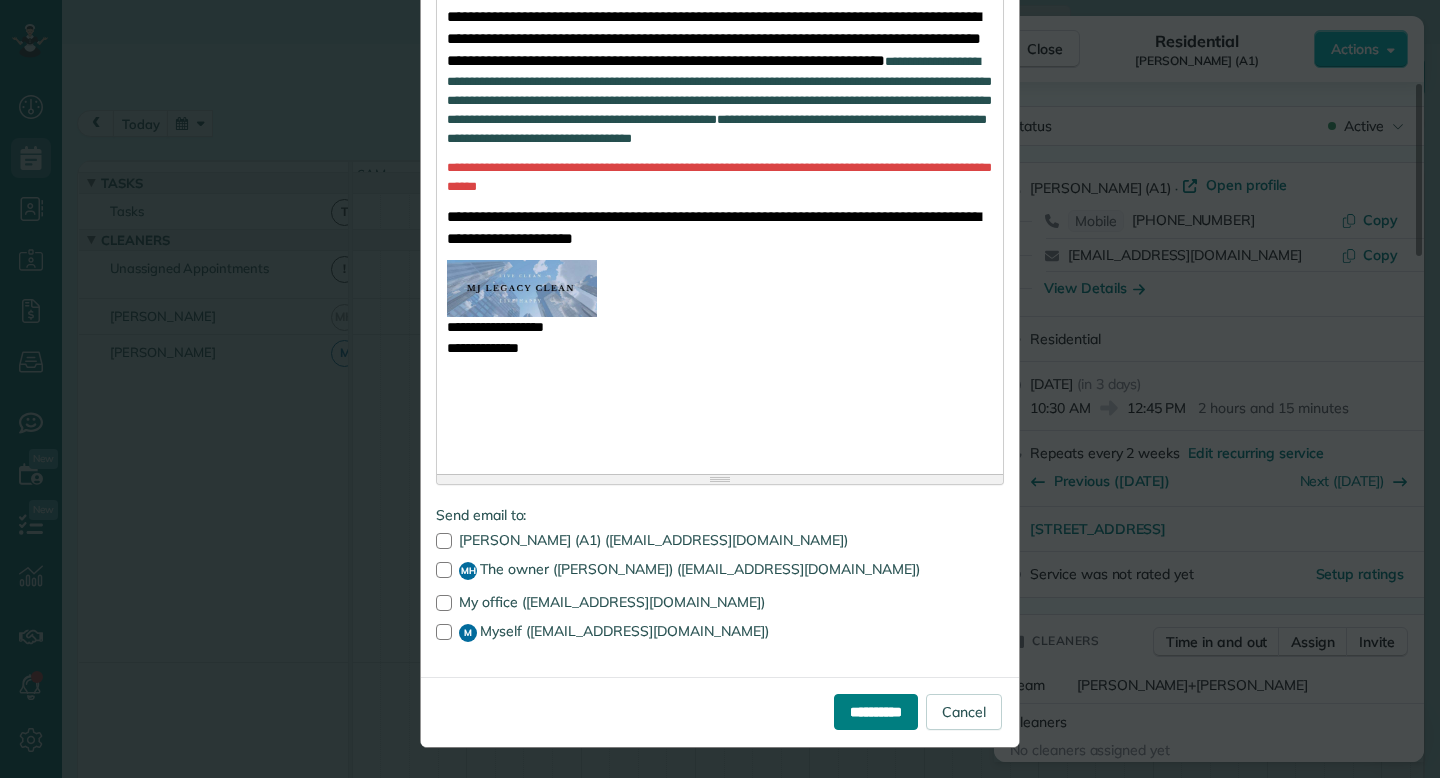 click on "**********" at bounding box center (876, 712) 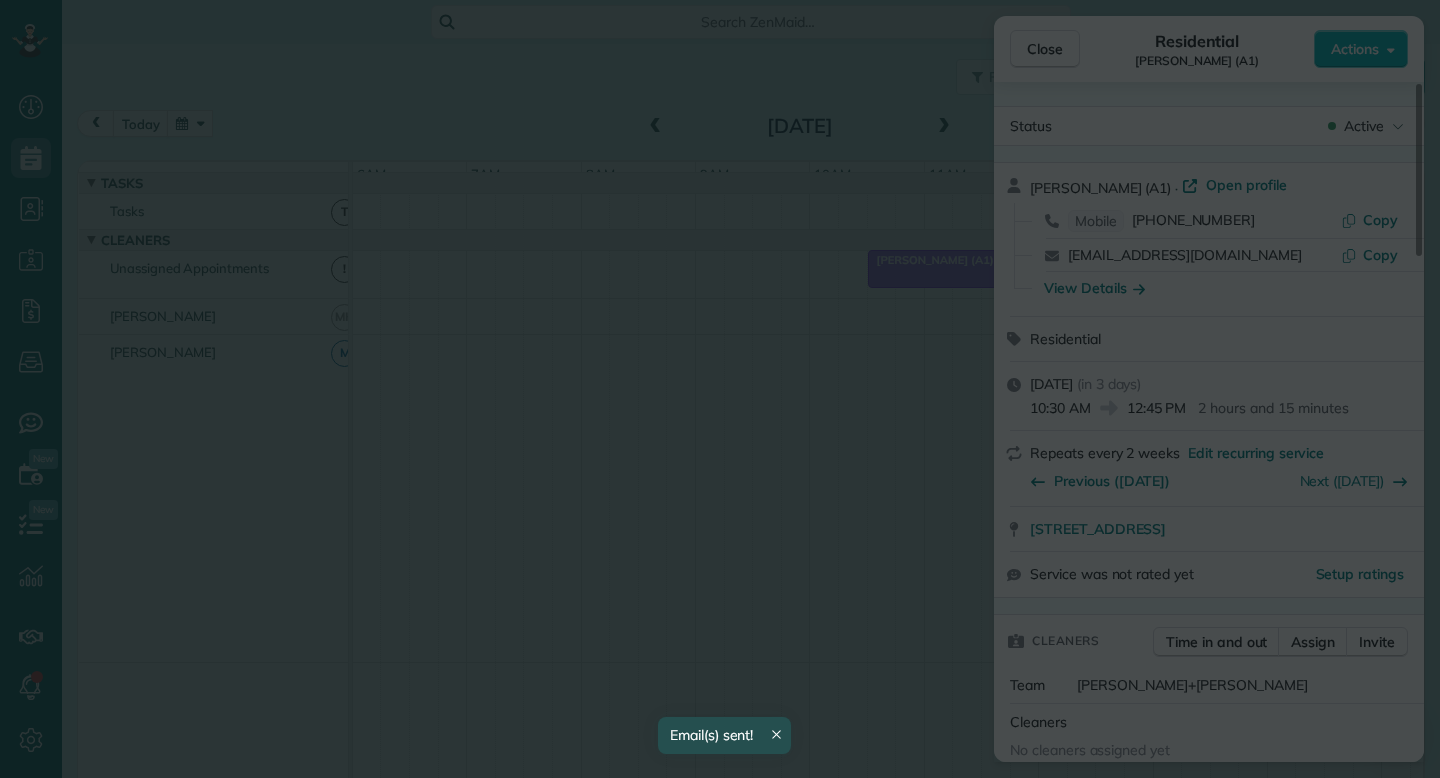 scroll, scrollTop: 0, scrollLeft: 0, axis: both 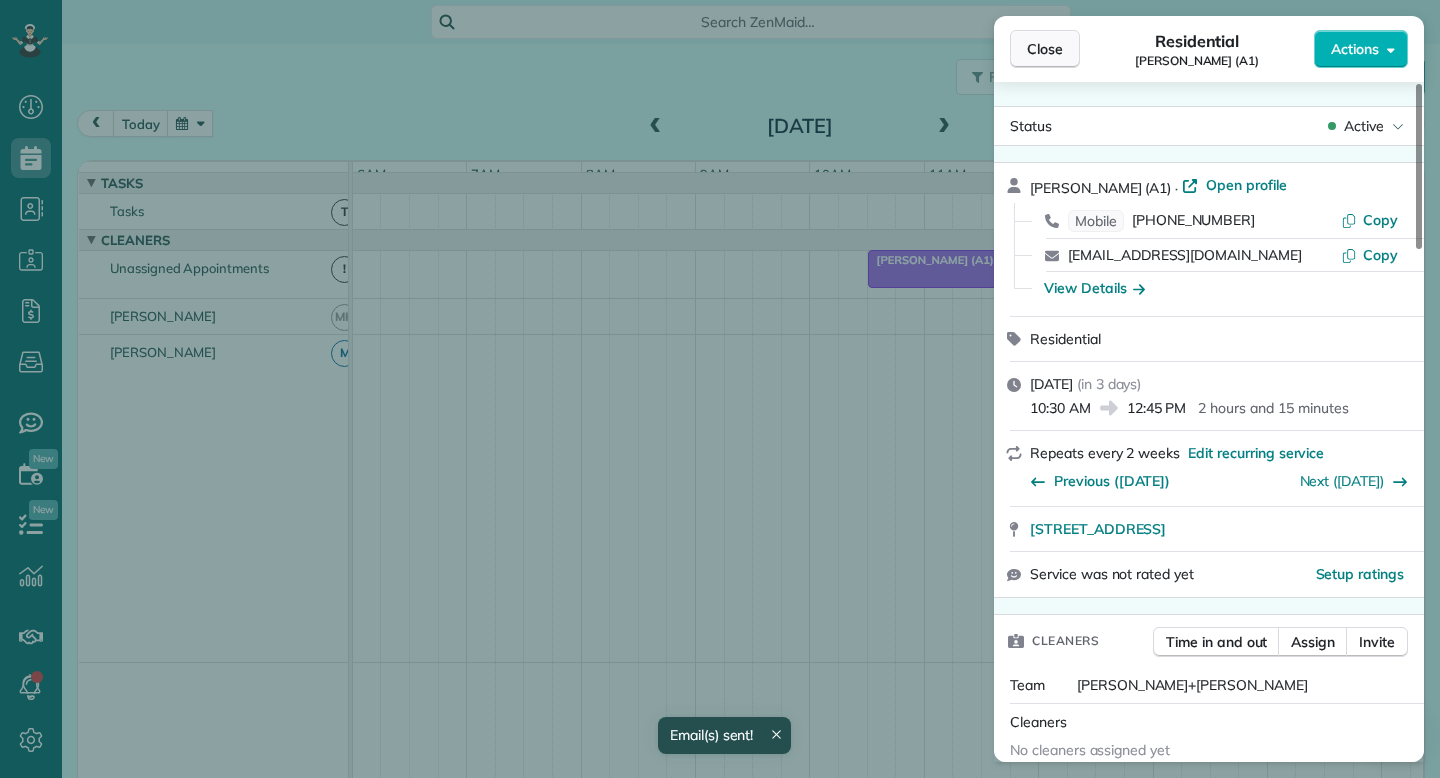 click on "Close" at bounding box center (1045, 49) 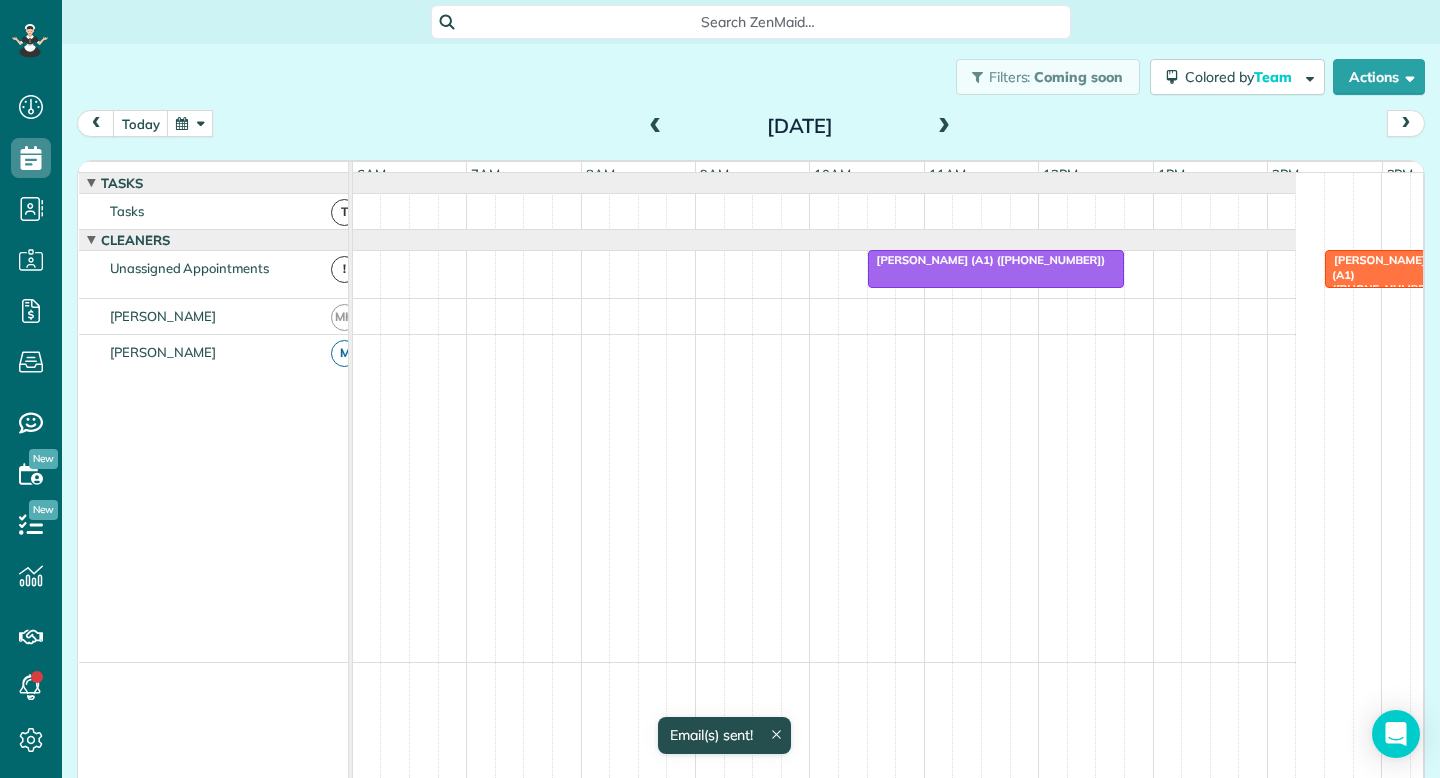 click on "[PERSON_NAME] (A1) ([PHONE_NUMBER])" at bounding box center (1375, 281) 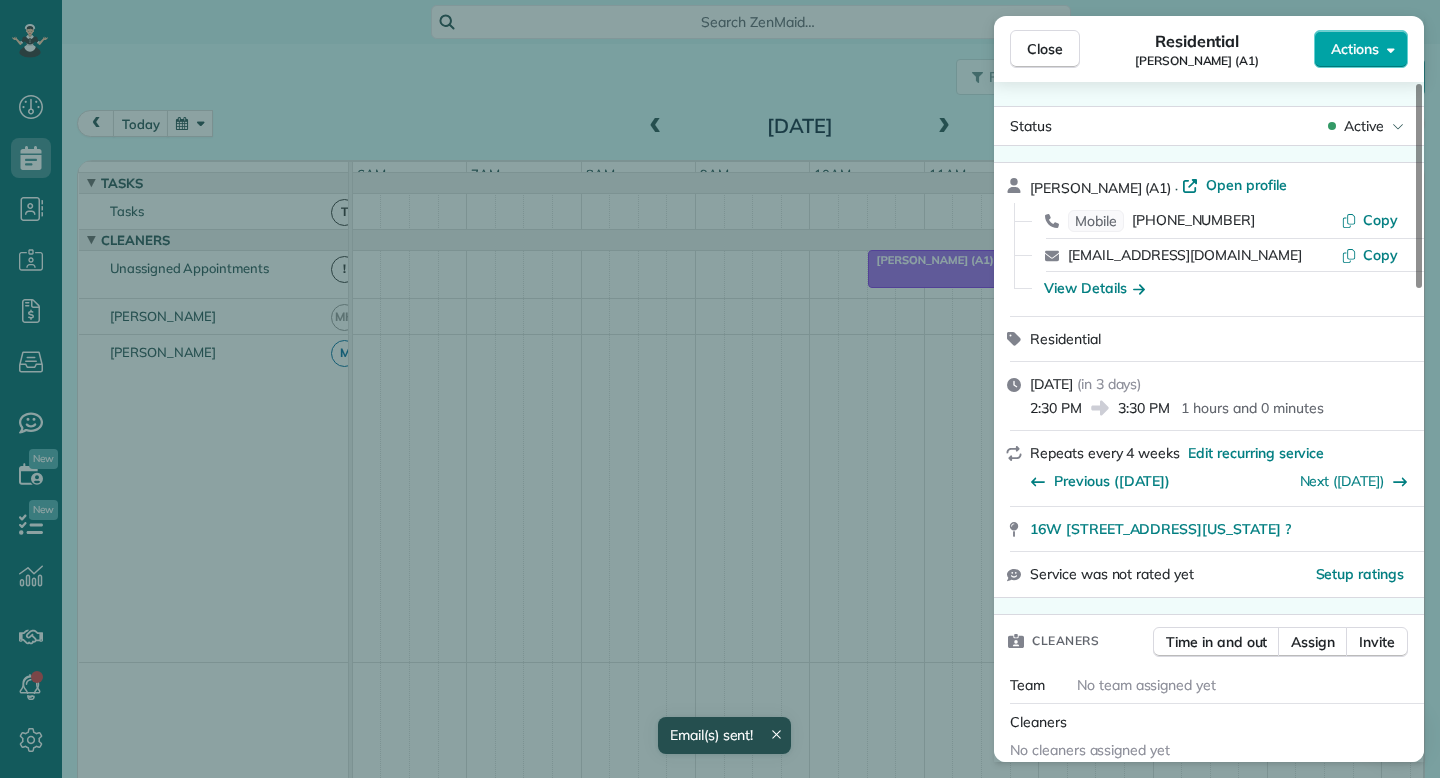 click 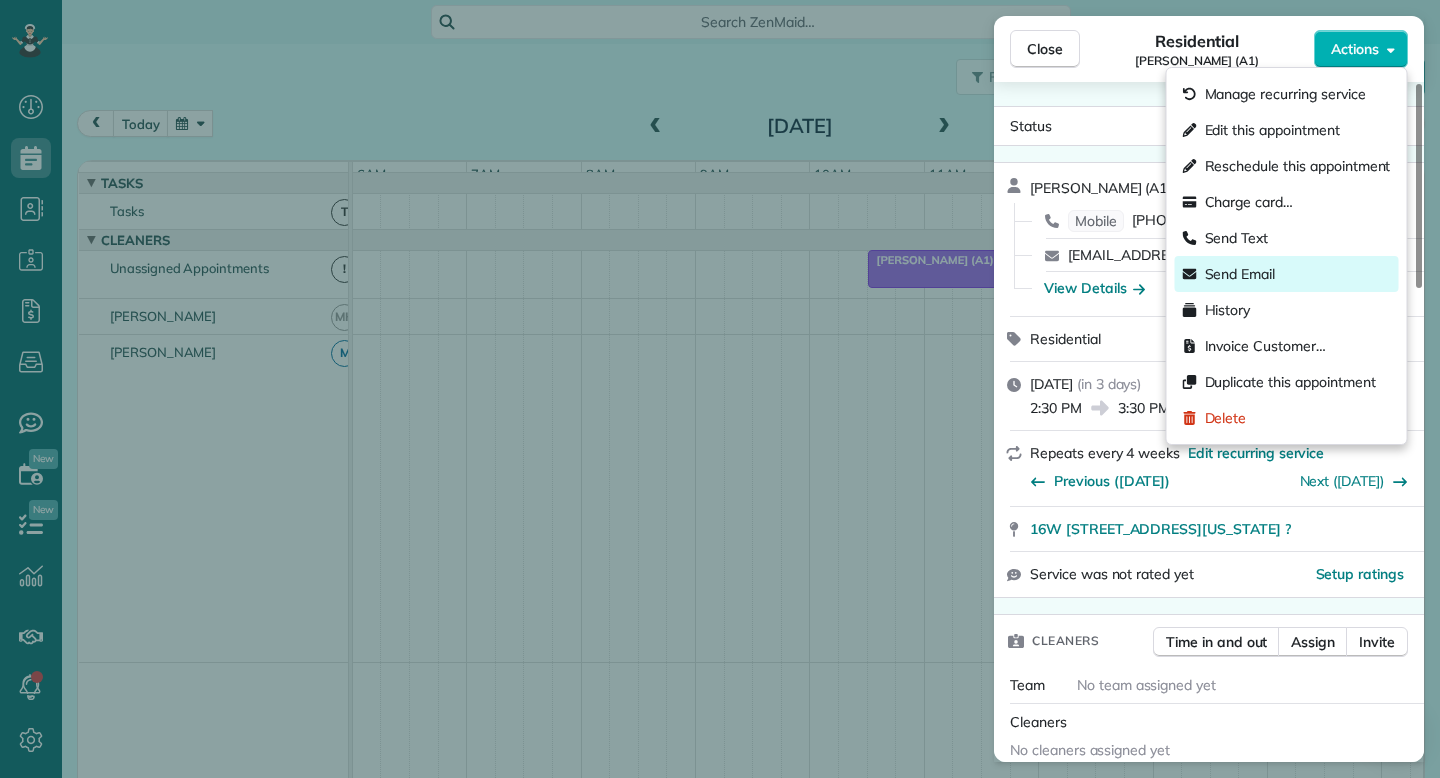 click on "Send Email" at bounding box center (1287, 274) 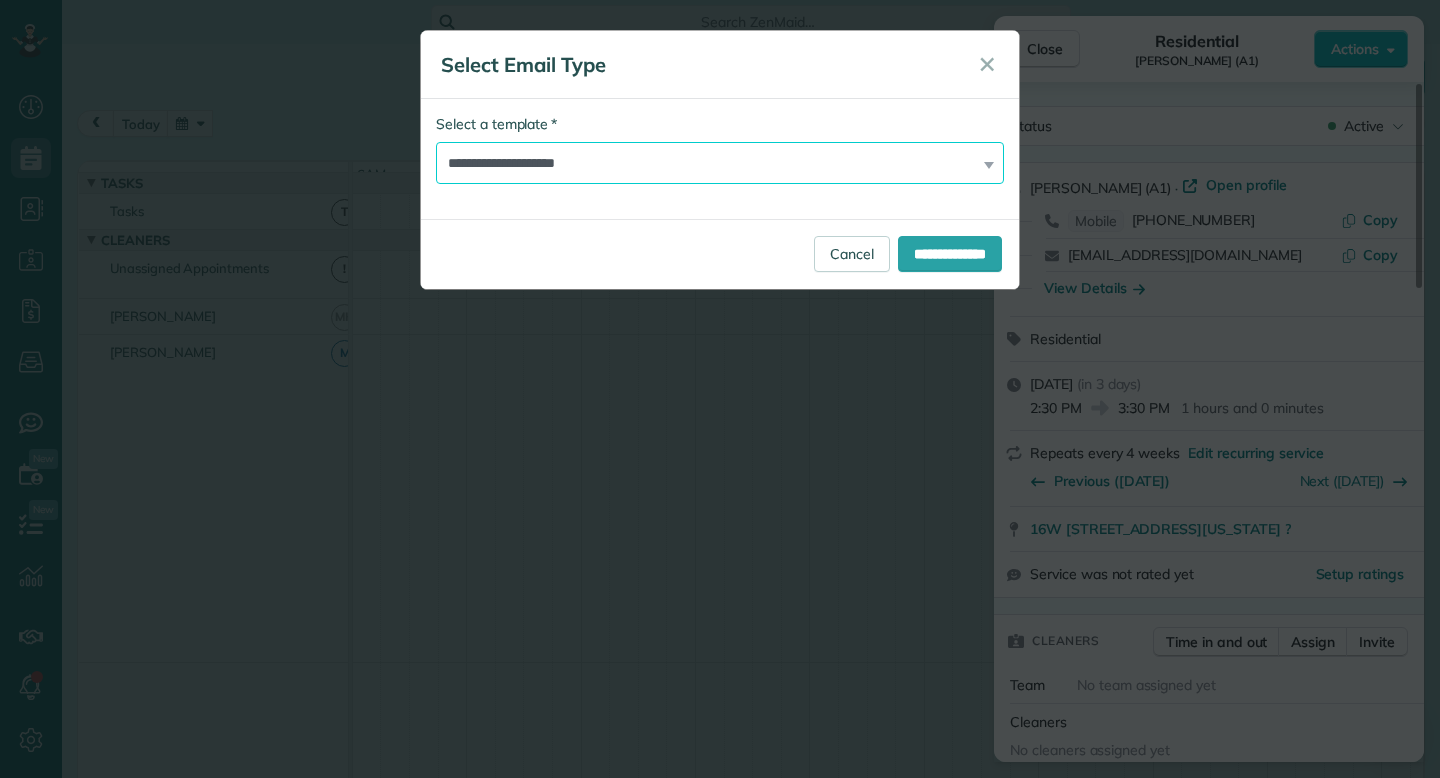 click on "**********" at bounding box center [720, 163] 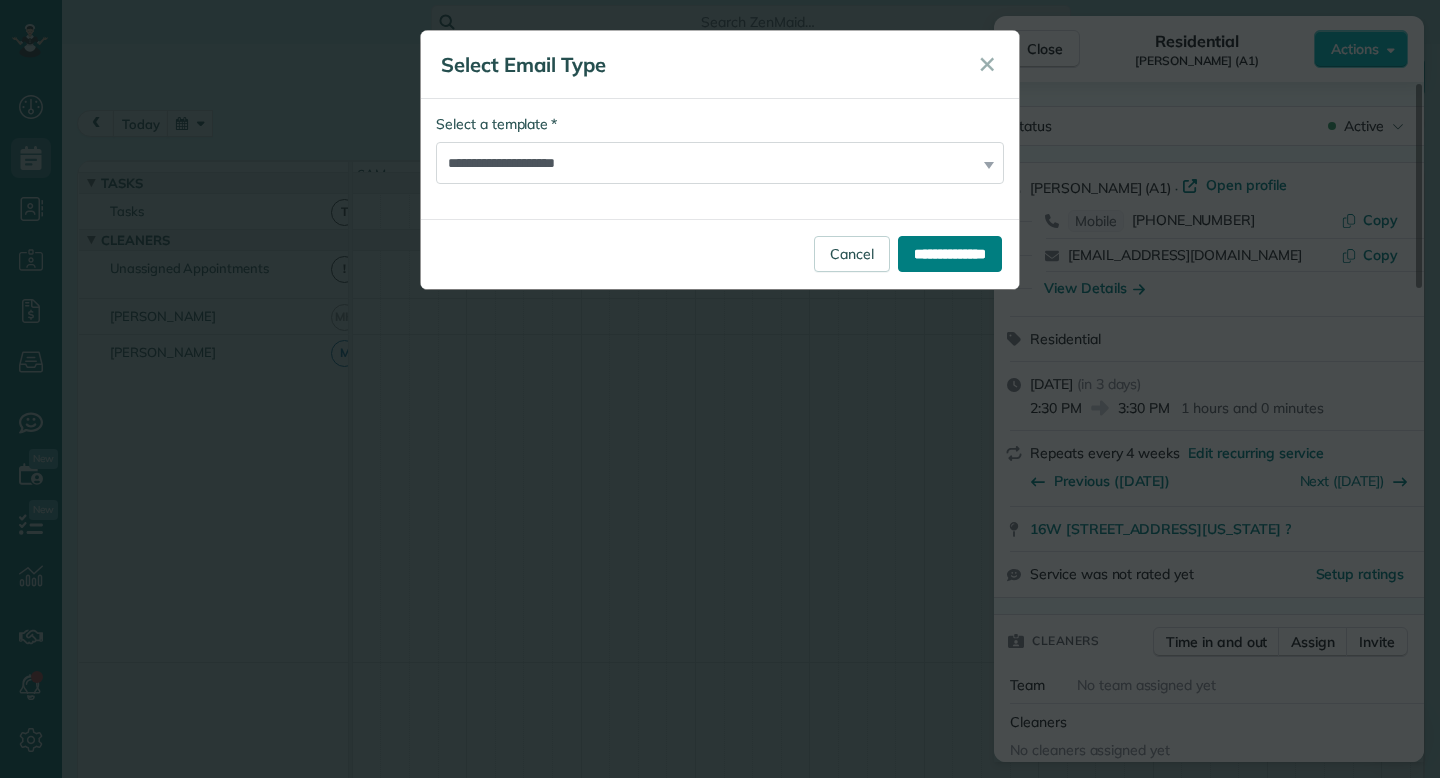 click on "**********" at bounding box center [950, 254] 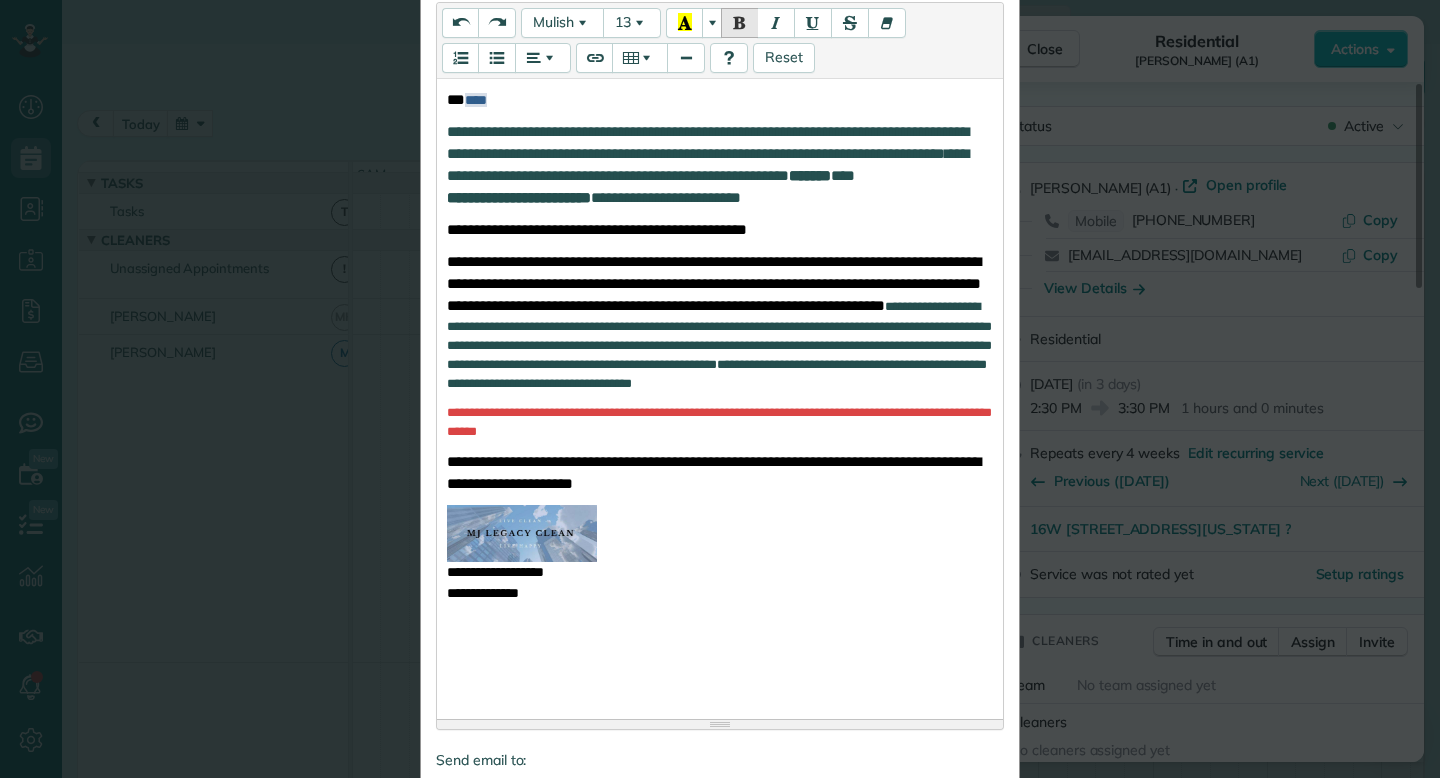scroll, scrollTop: 568, scrollLeft: 0, axis: vertical 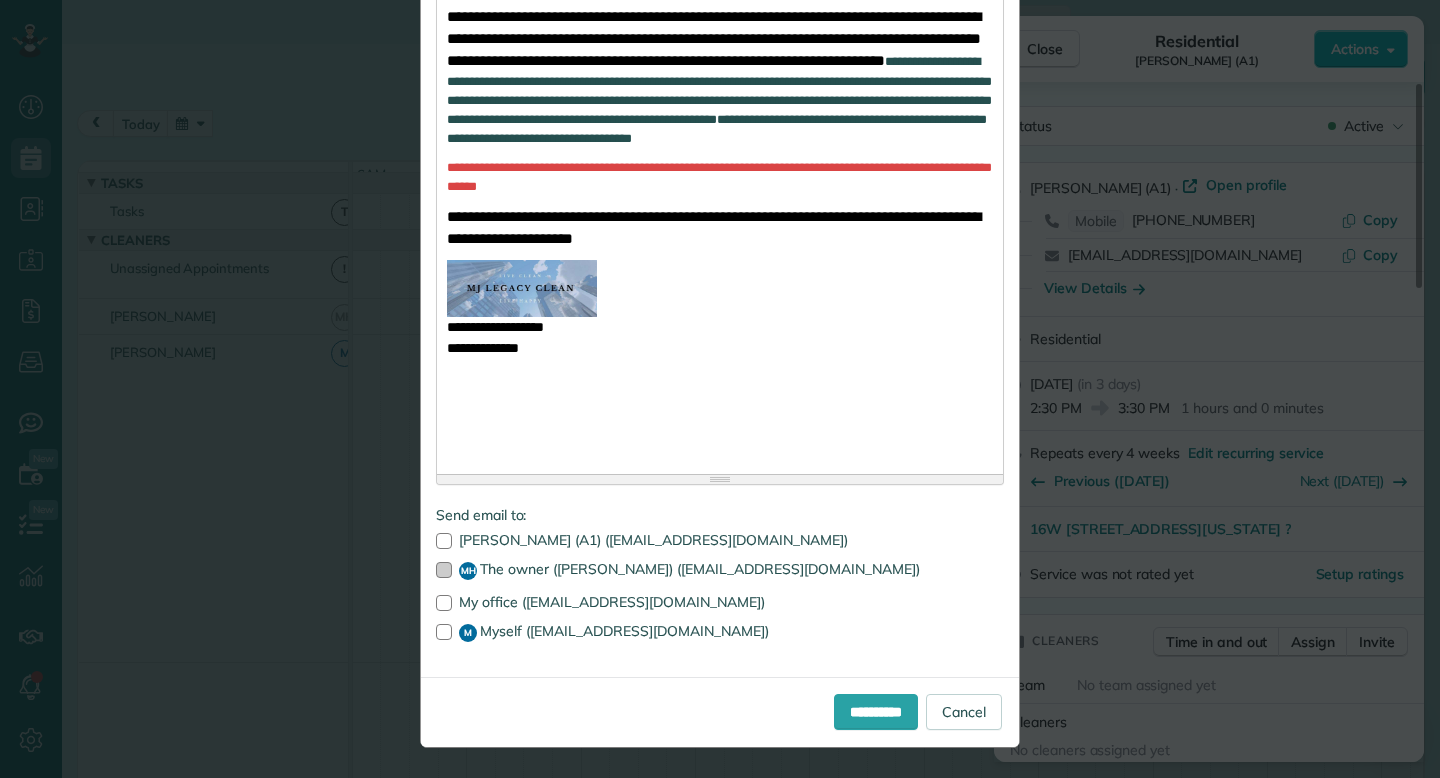 click at bounding box center [444, 570] 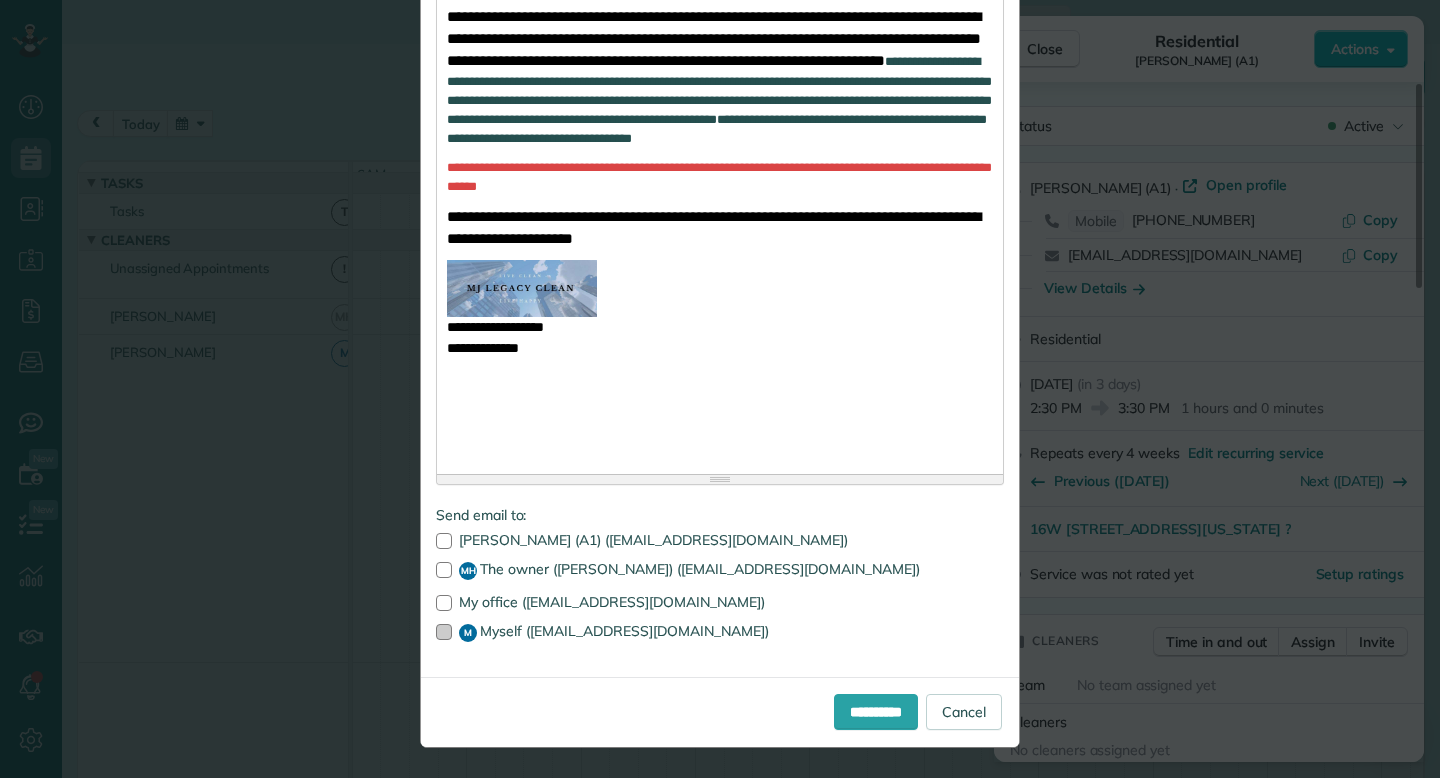 click at bounding box center (444, 632) 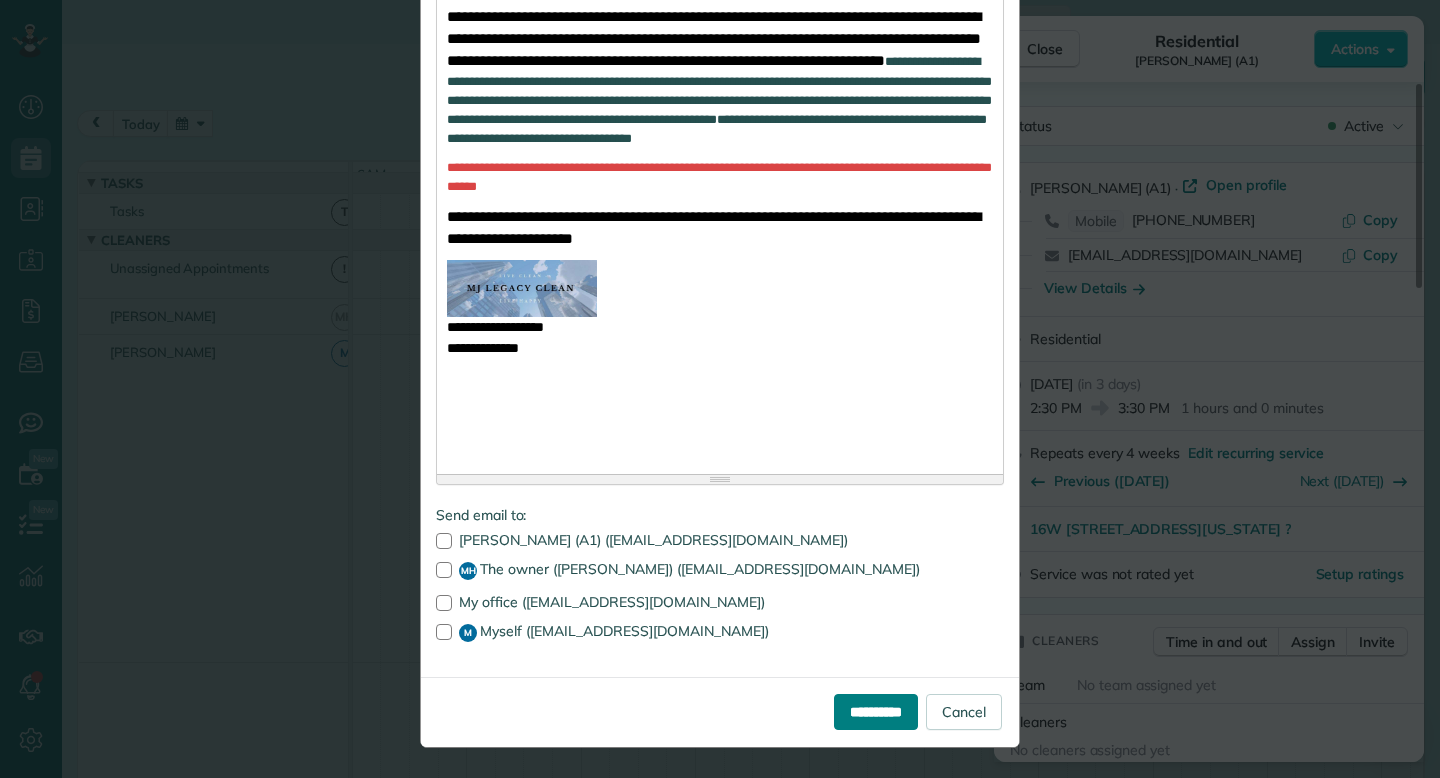 click on "**********" at bounding box center [876, 712] 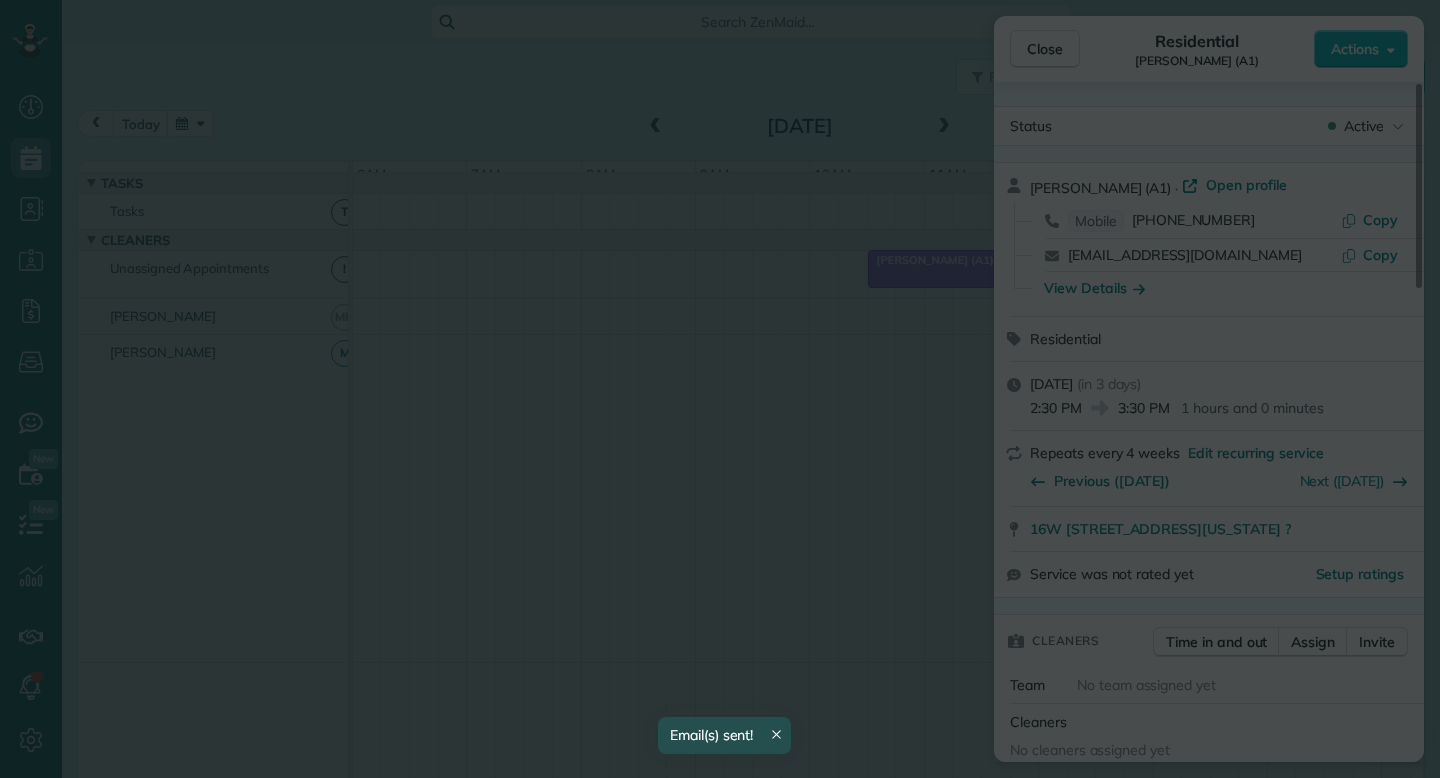 scroll, scrollTop: 0, scrollLeft: 0, axis: both 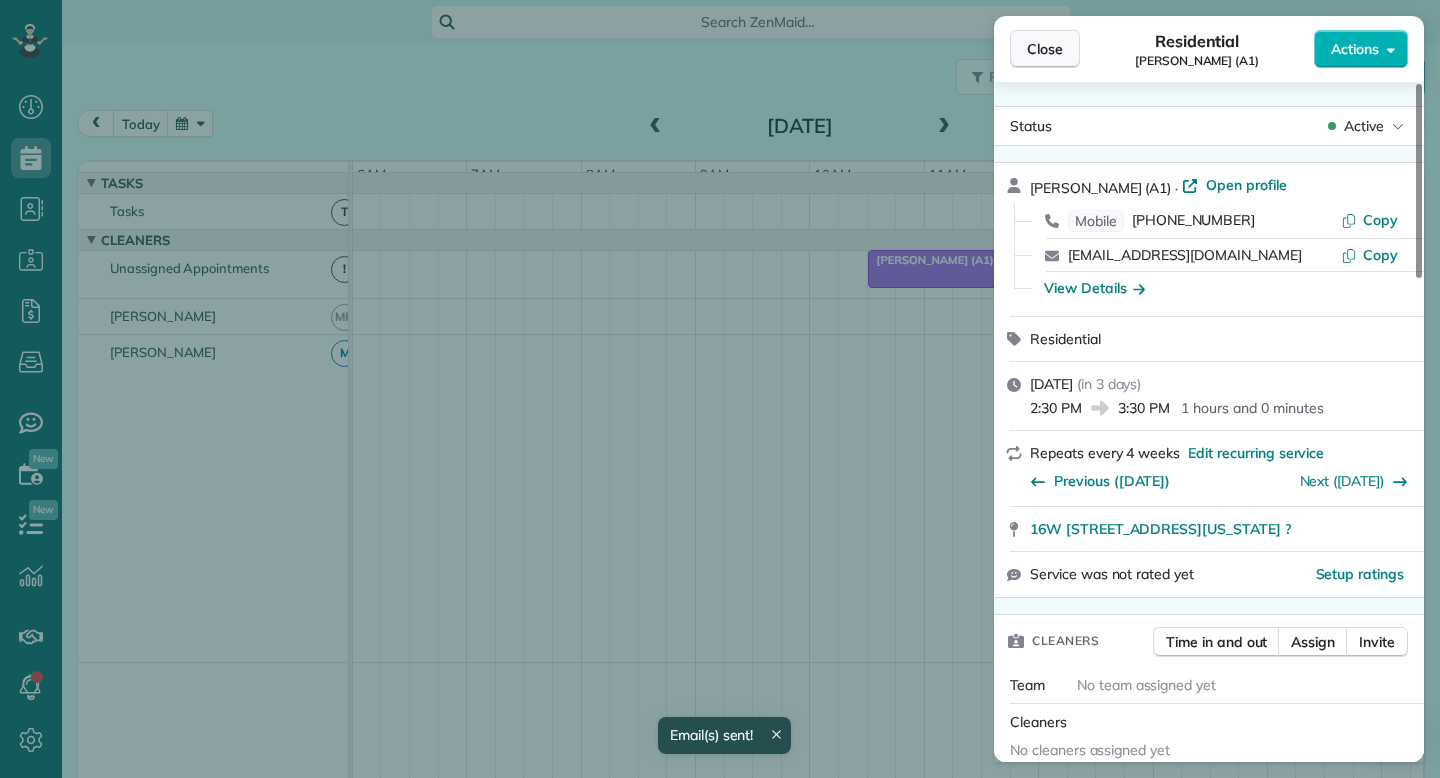 click on "Close" at bounding box center [1045, 49] 